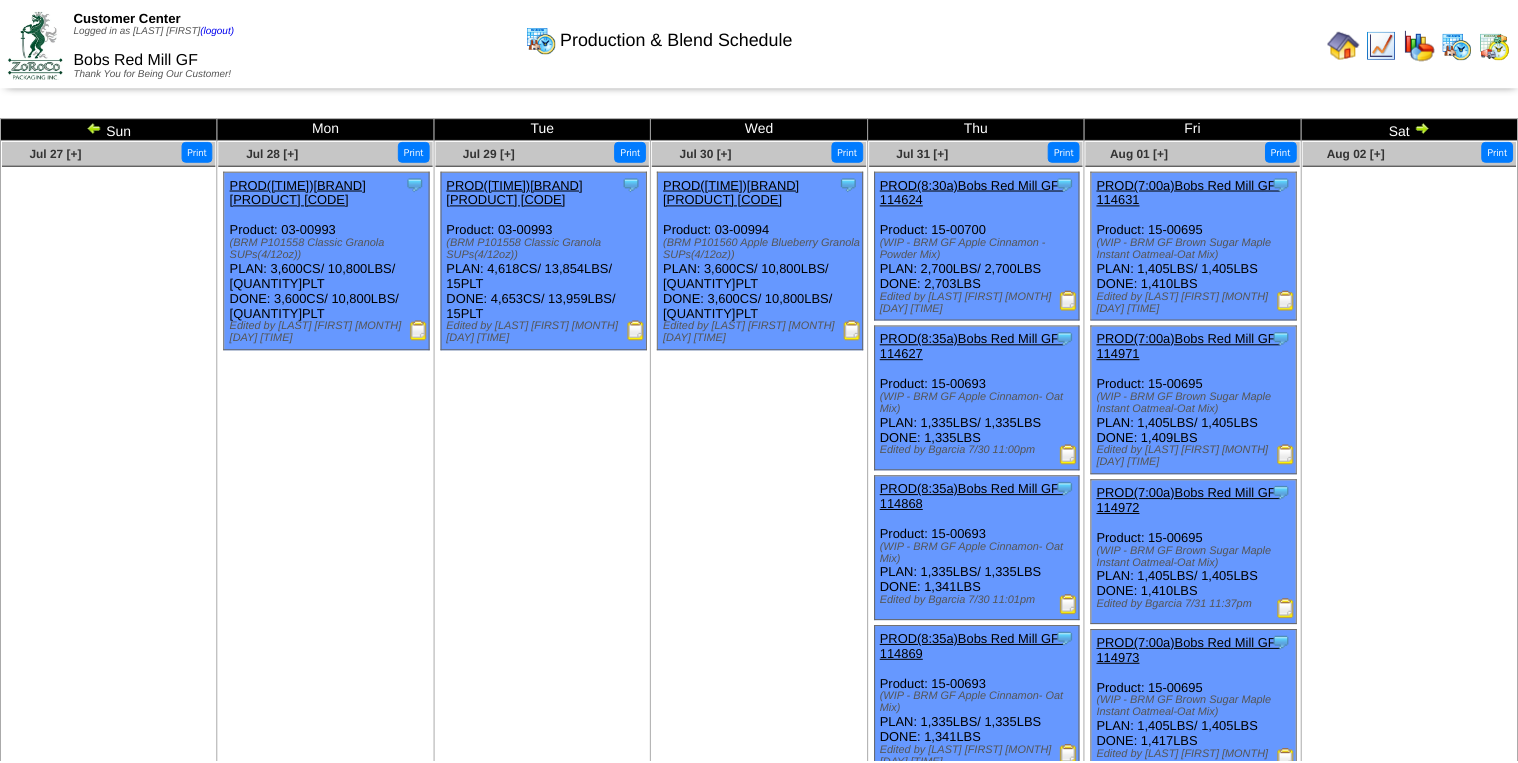 scroll, scrollTop: 4111, scrollLeft: 0, axis: vertical 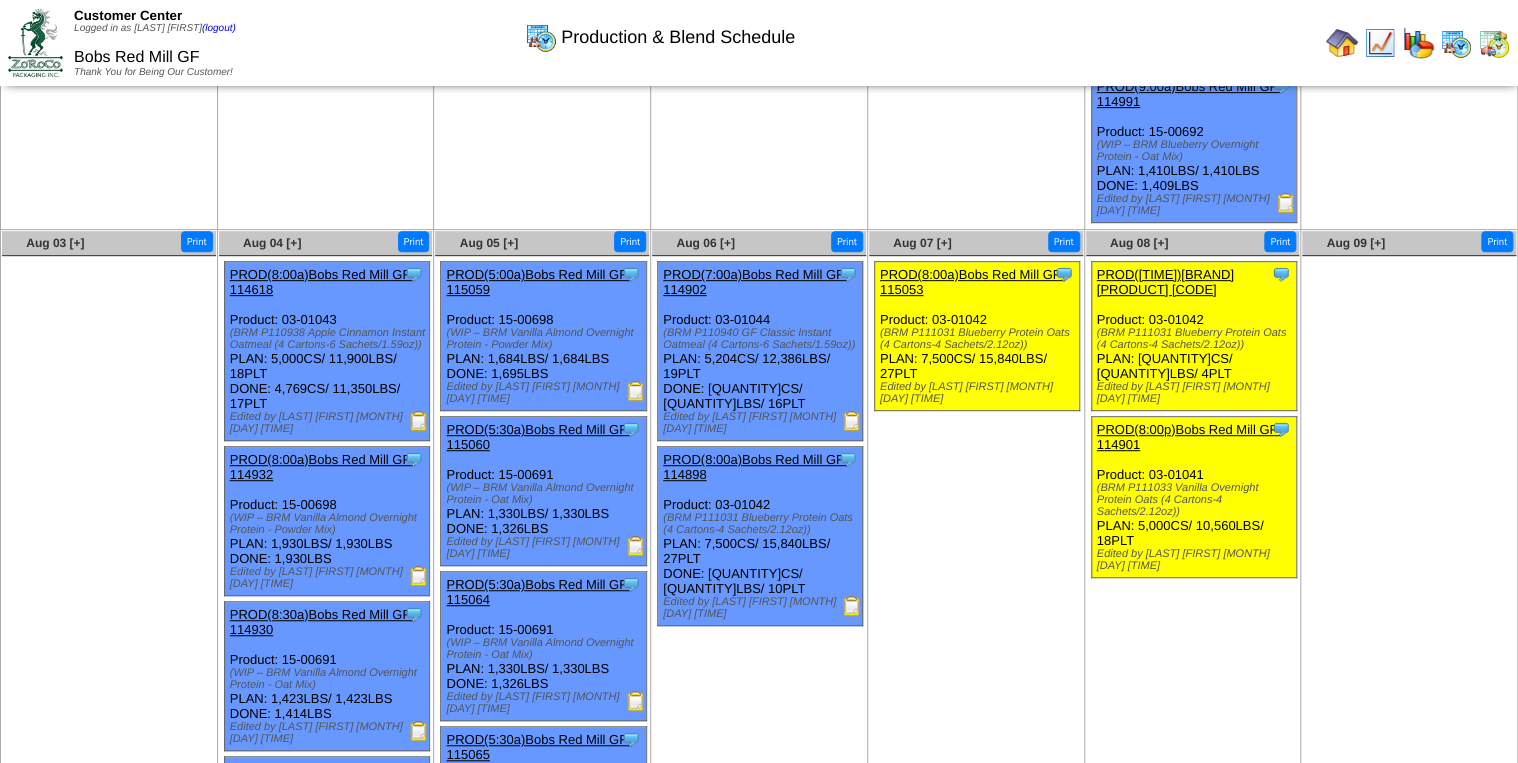 click at bounding box center (1342, 43) 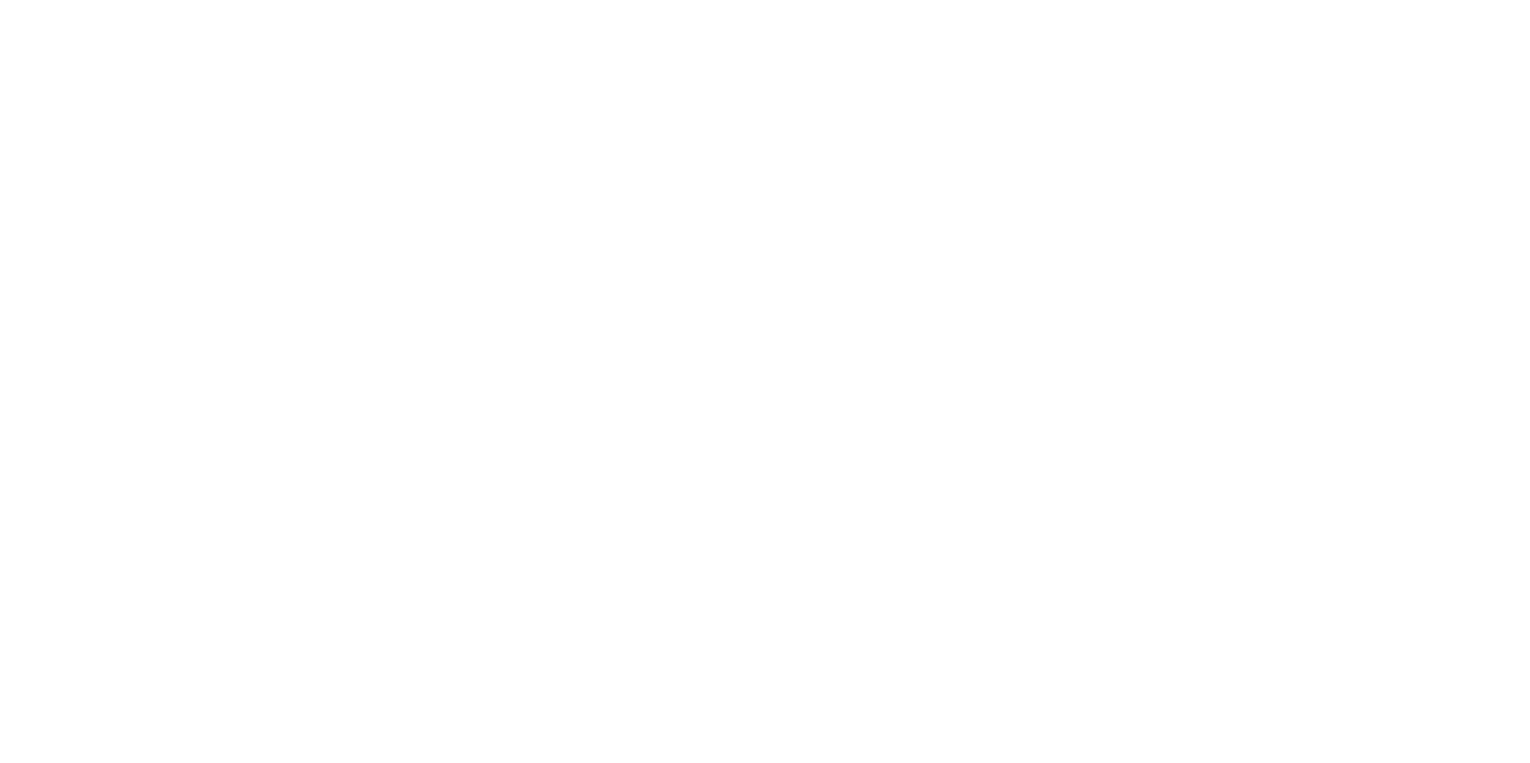 scroll, scrollTop: 0, scrollLeft: 0, axis: both 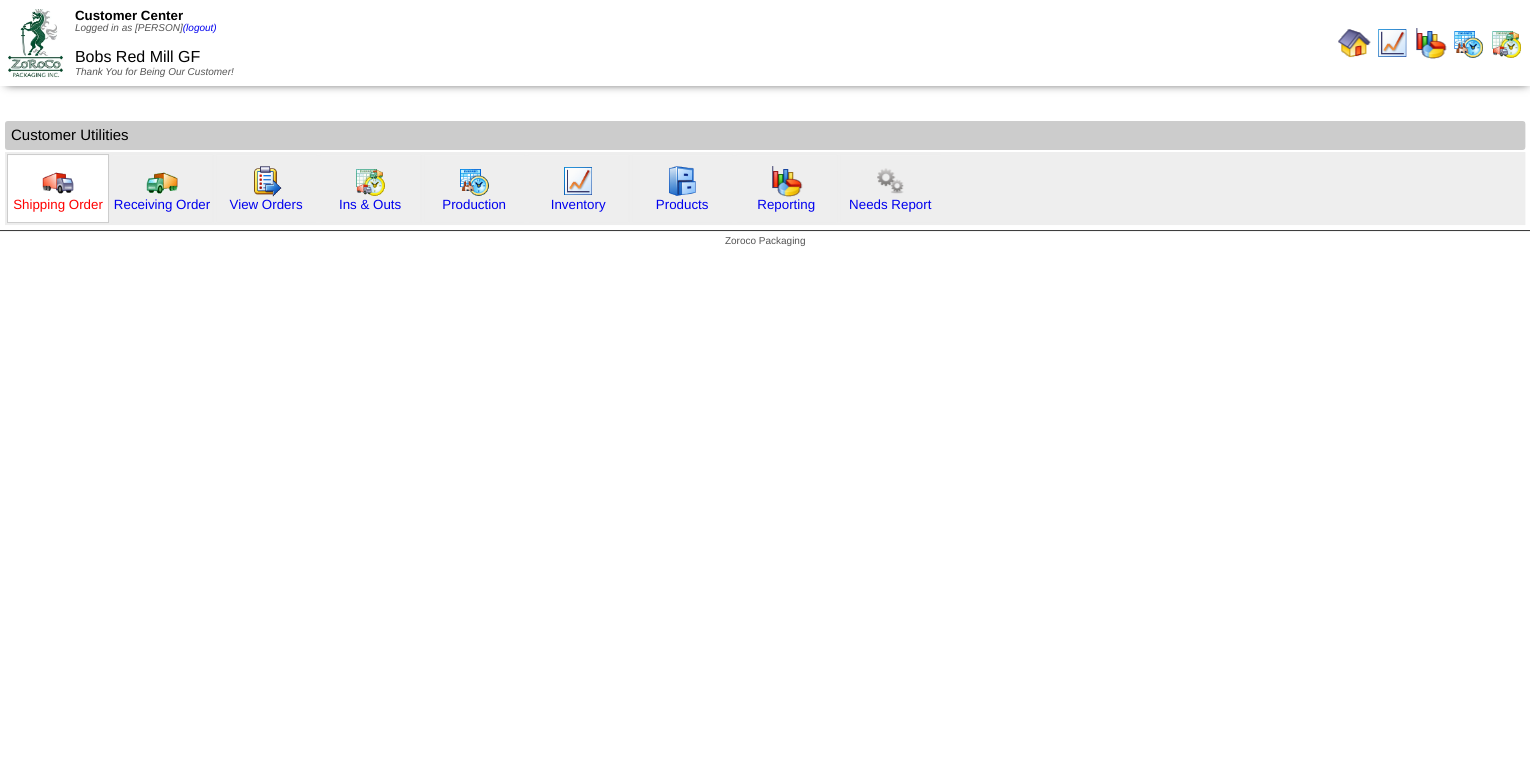 click on "Shipping Order" at bounding box center (58, 204) 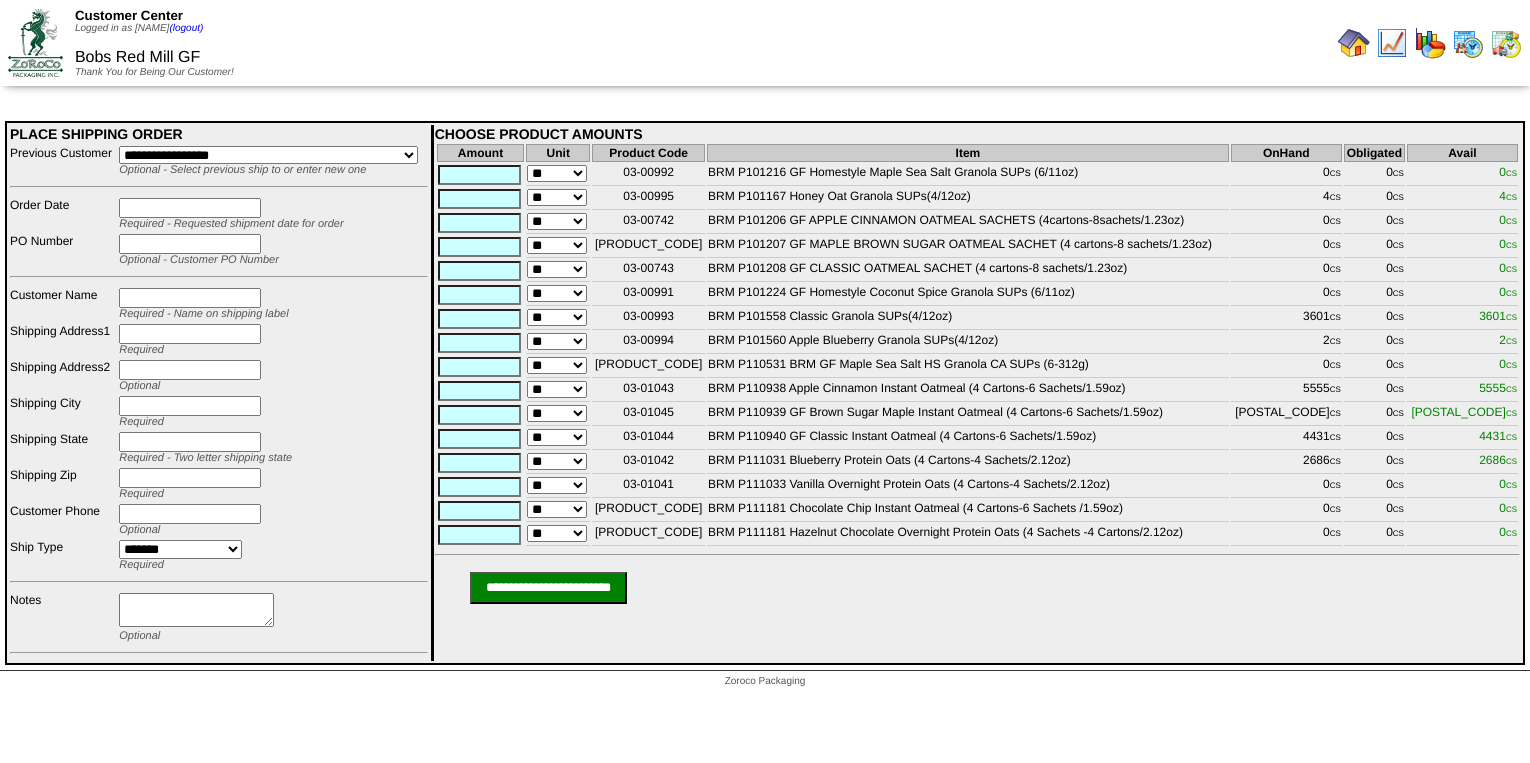 scroll, scrollTop: 0, scrollLeft: 0, axis: both 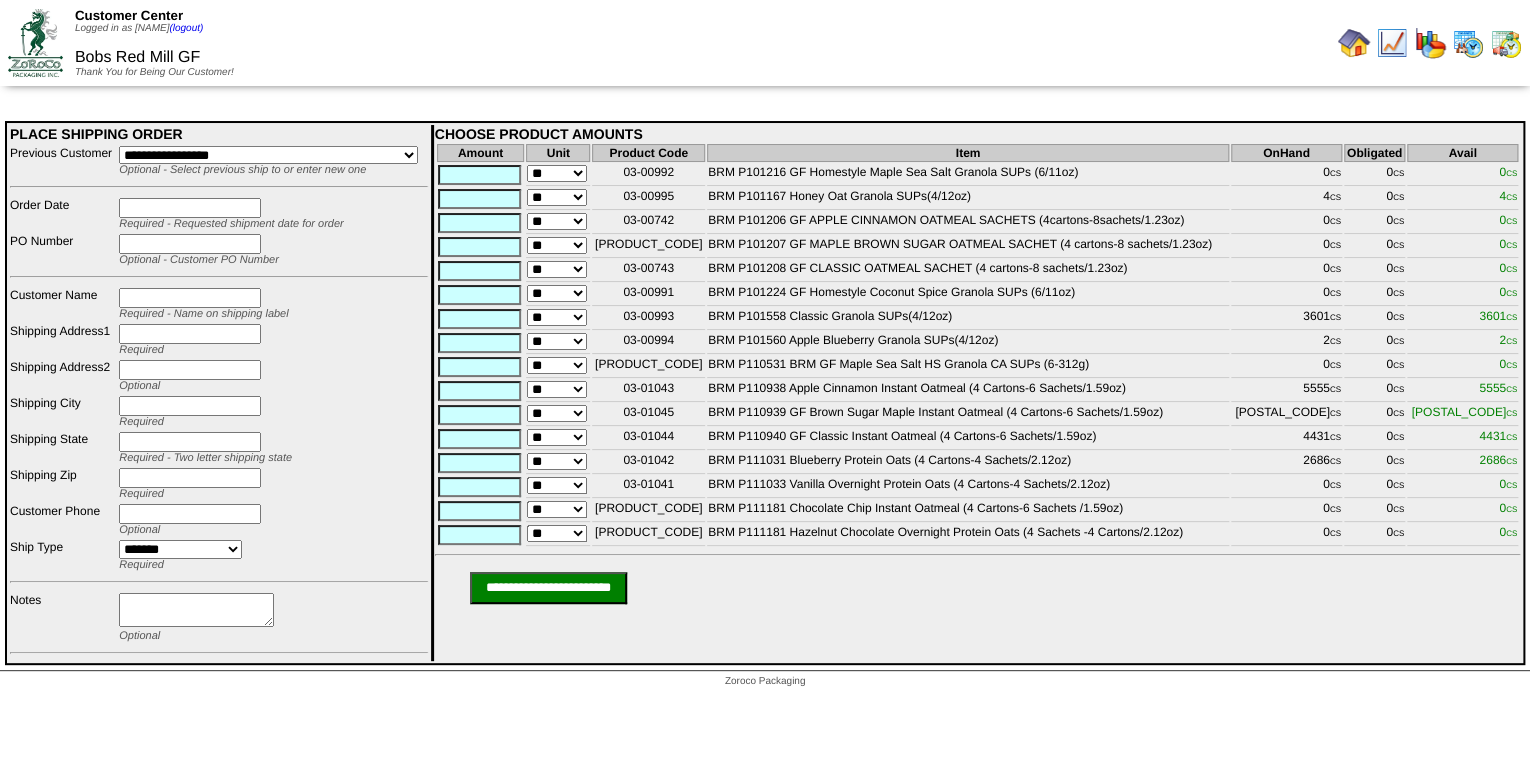 click on "**********" at bounding box center (268, 155) 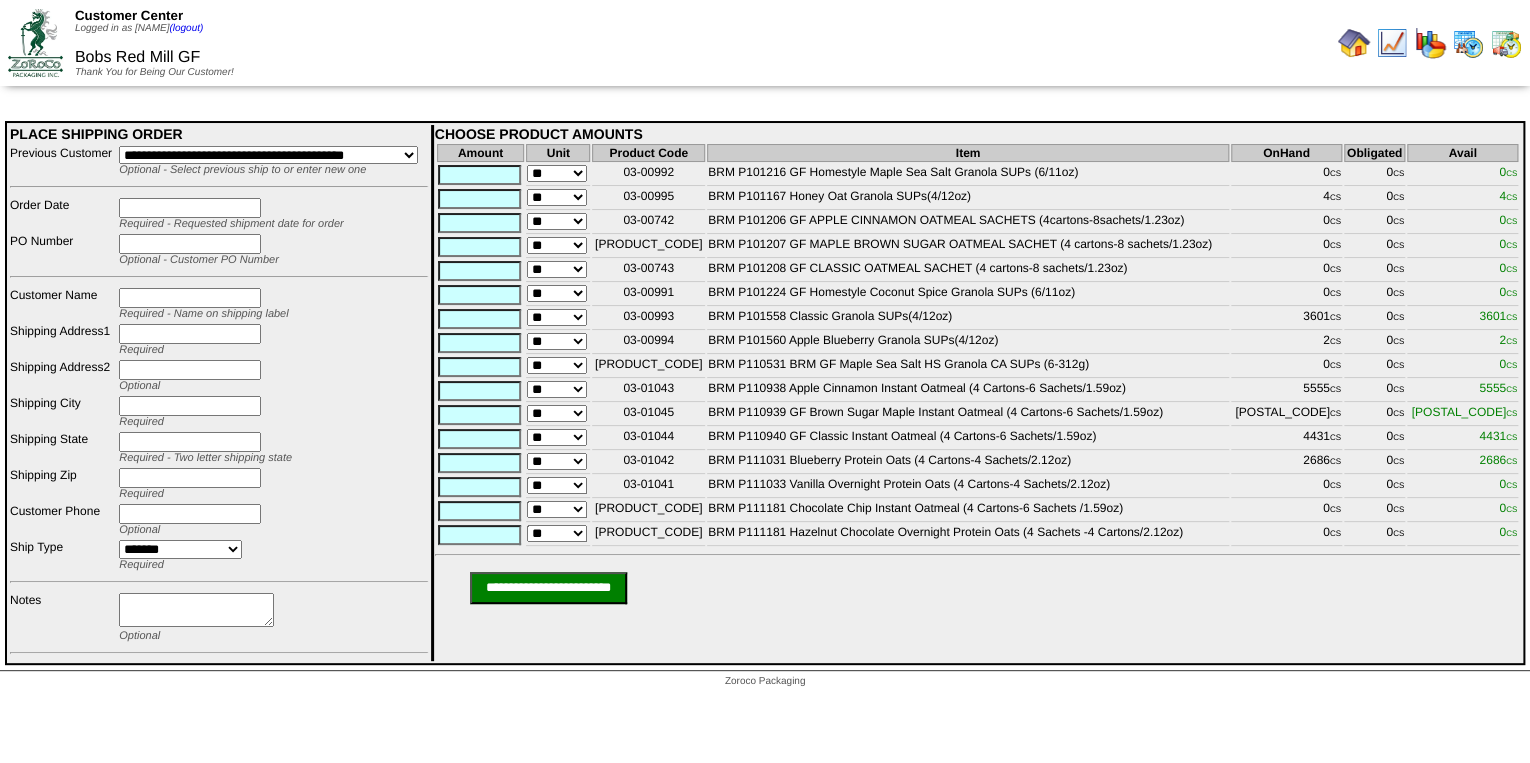 click on "**********" at bounding box center [268, 155] 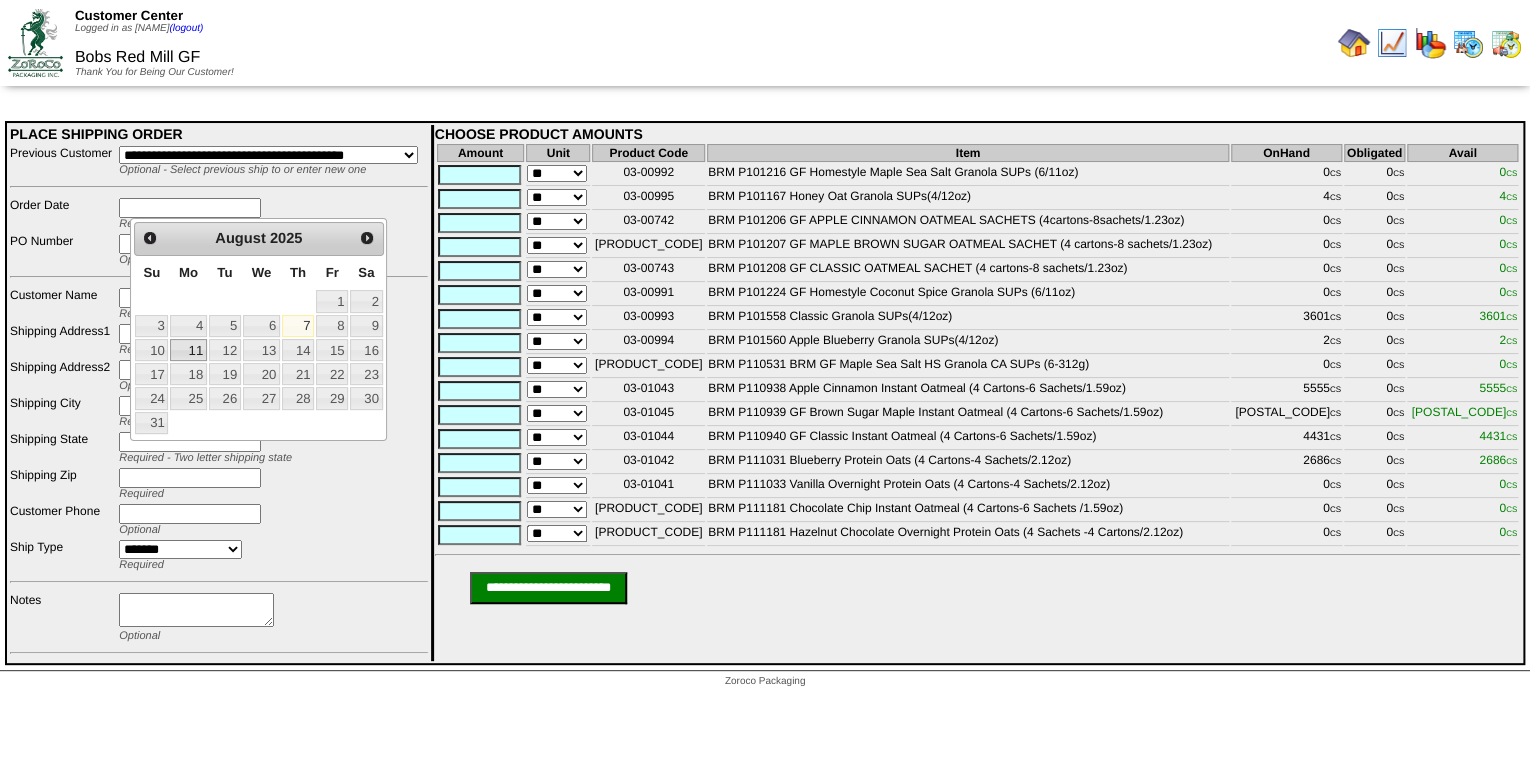 click on "11" at bounding box center (188, 350) 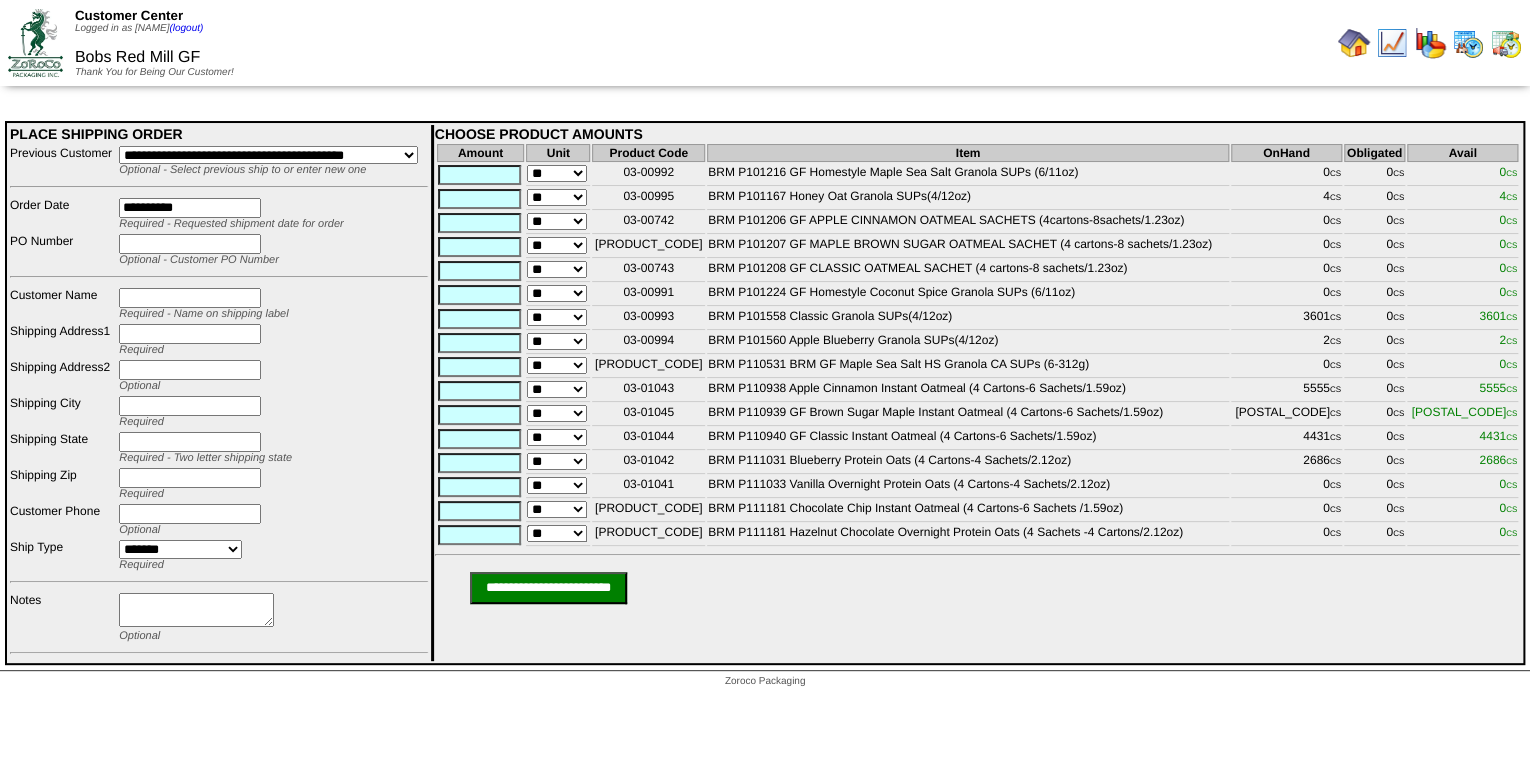 click at bounding box center [190, 244] 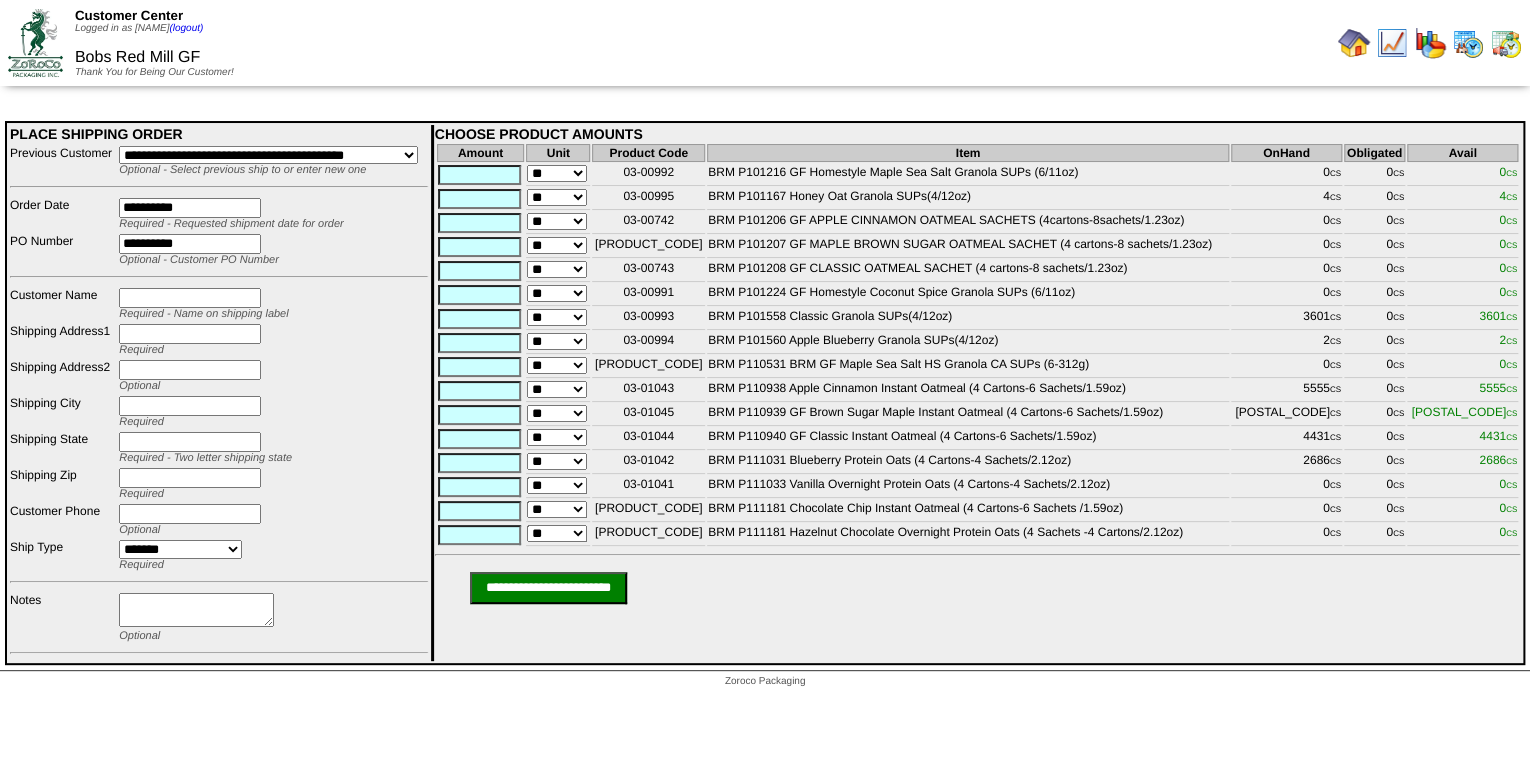 type on "**********" 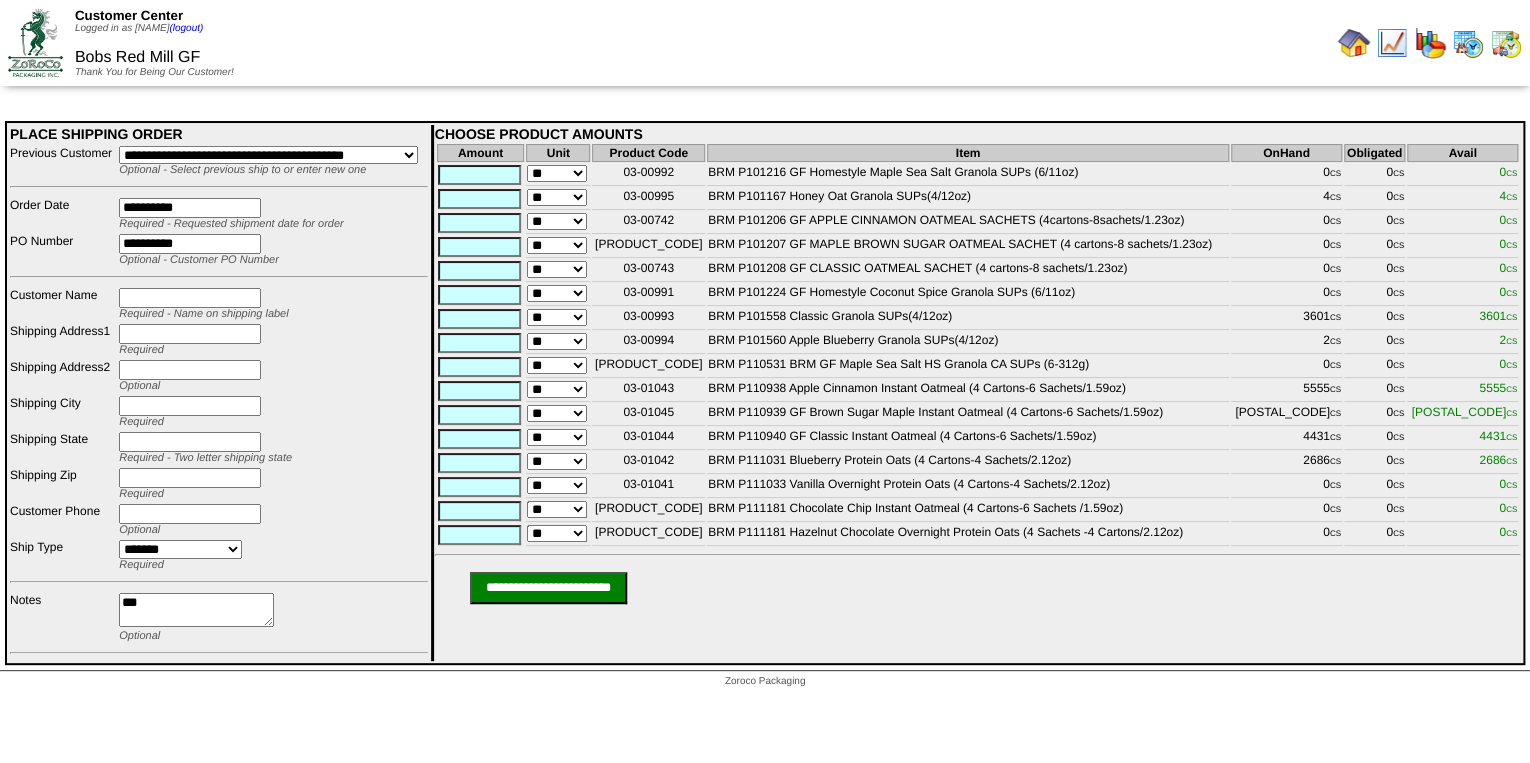 paste on "**********" 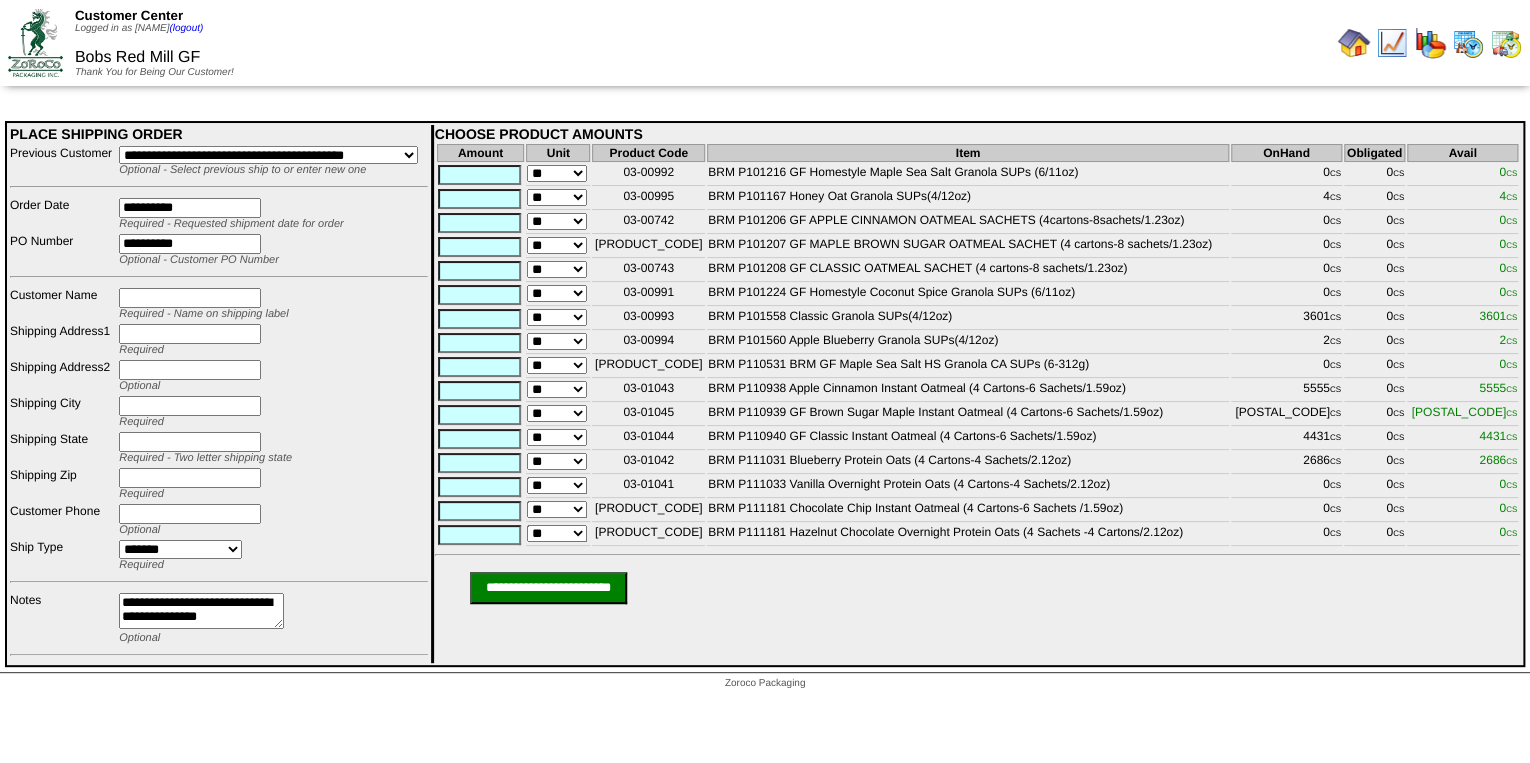 scroll, scrollTop: 28, scrollLeft: 0, axis: vertical 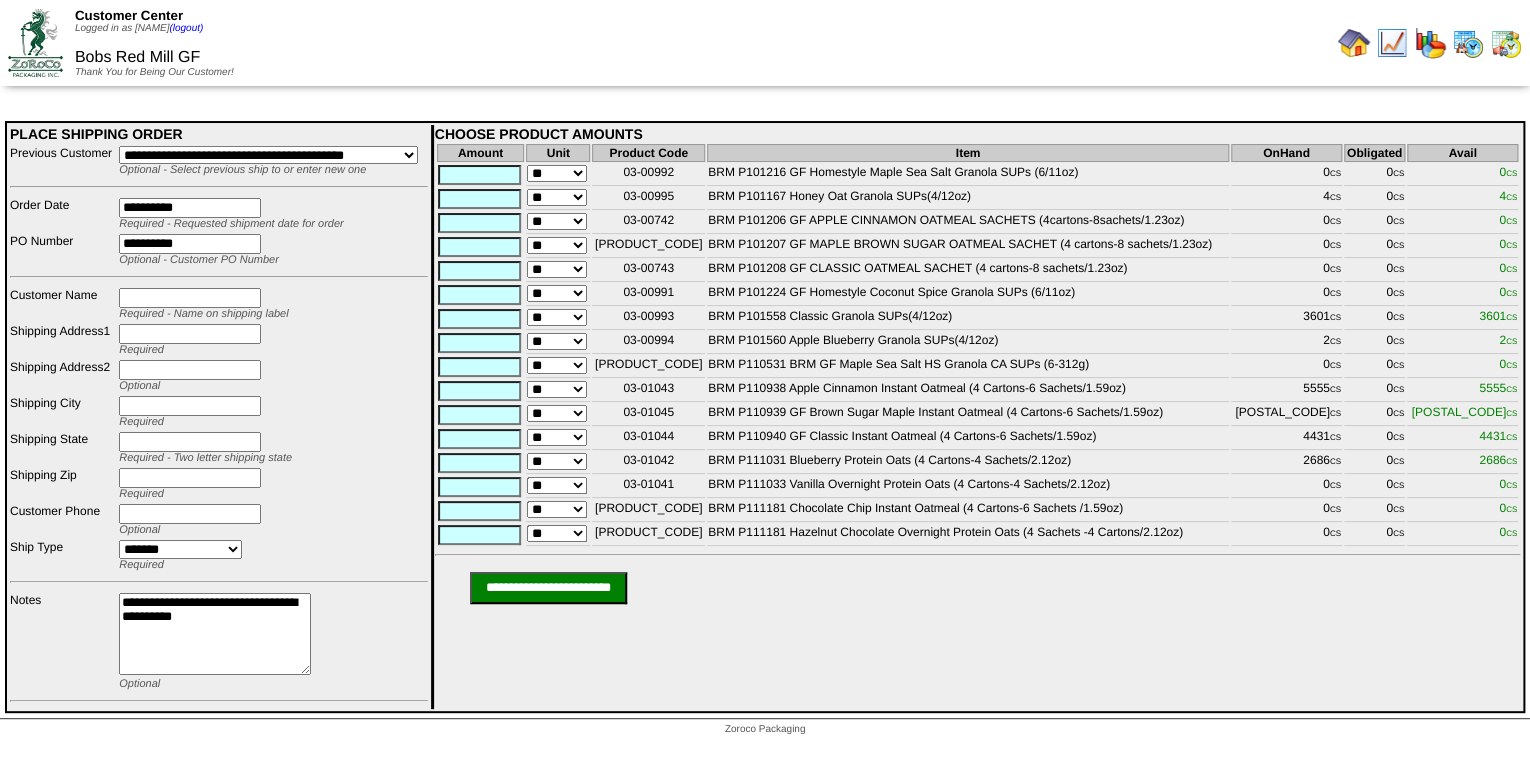 drag, startPoint x: 291, startPoint y: 629, endPoint x: 321, endPoint y: 682, distance: 60.90156 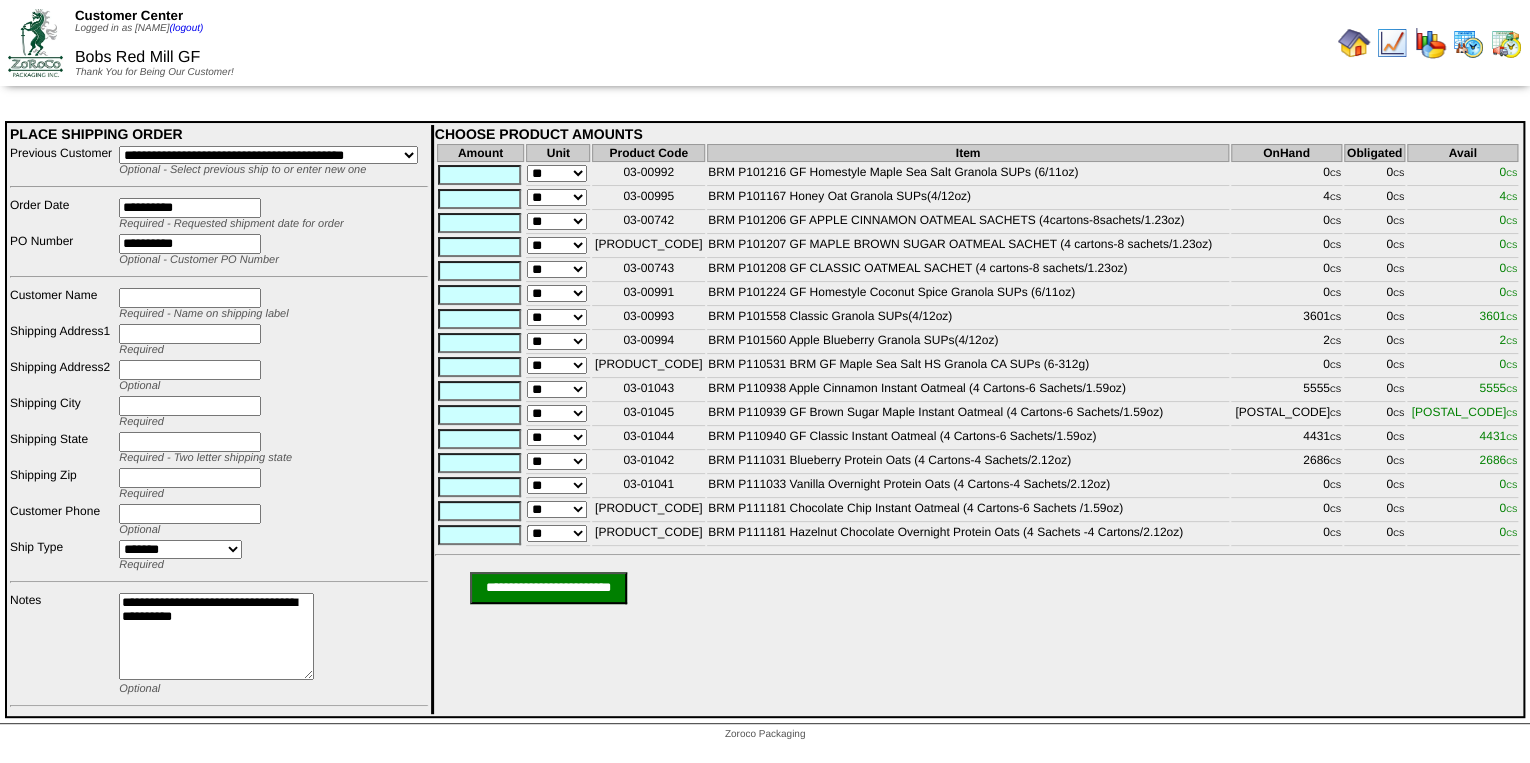 click on "**********" at bounding box center [216, 637] 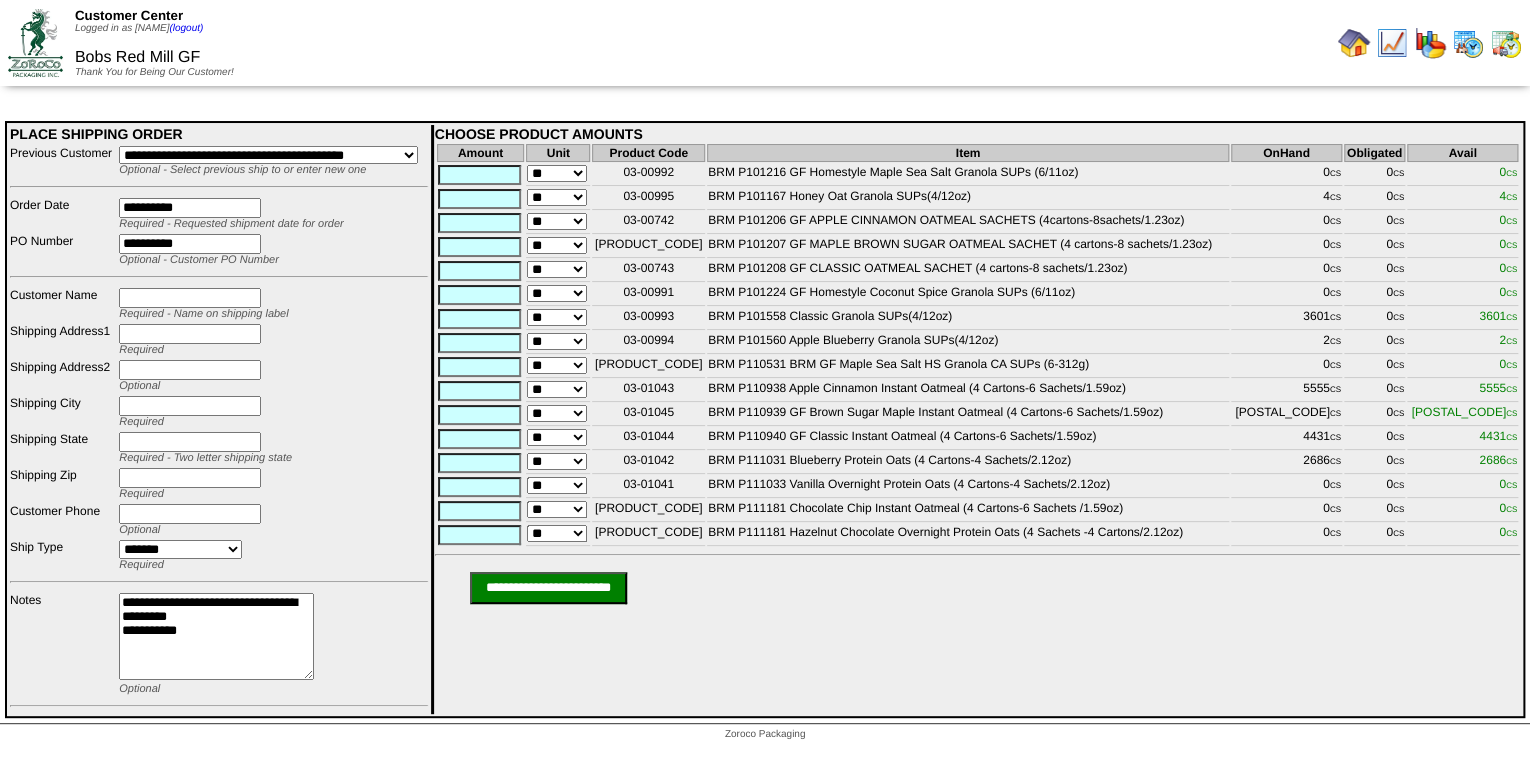 click on "**********" at bounding box center (216, 637) 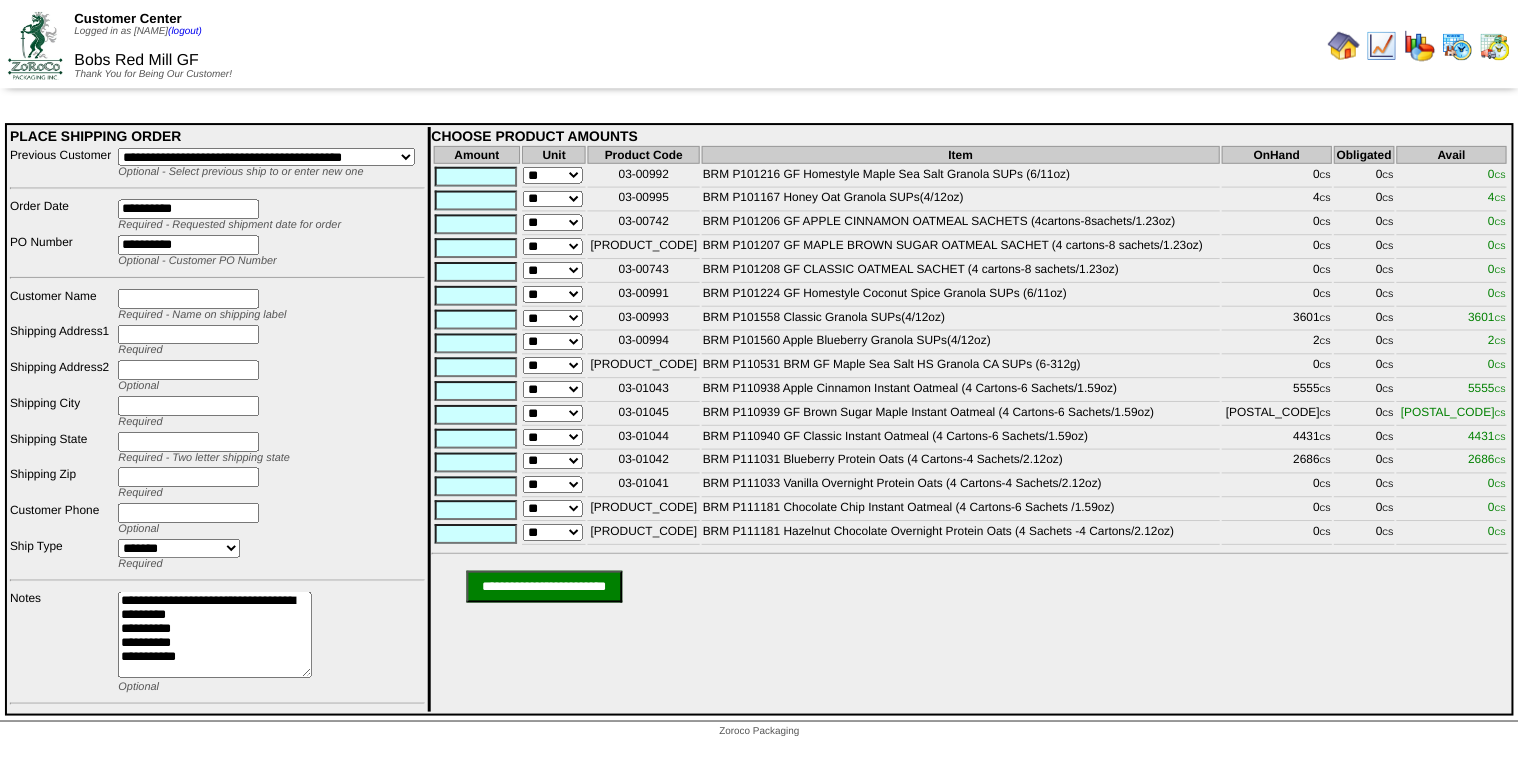 scroll, scrollTop: 7, scrollLeft: 0, axis: vertical 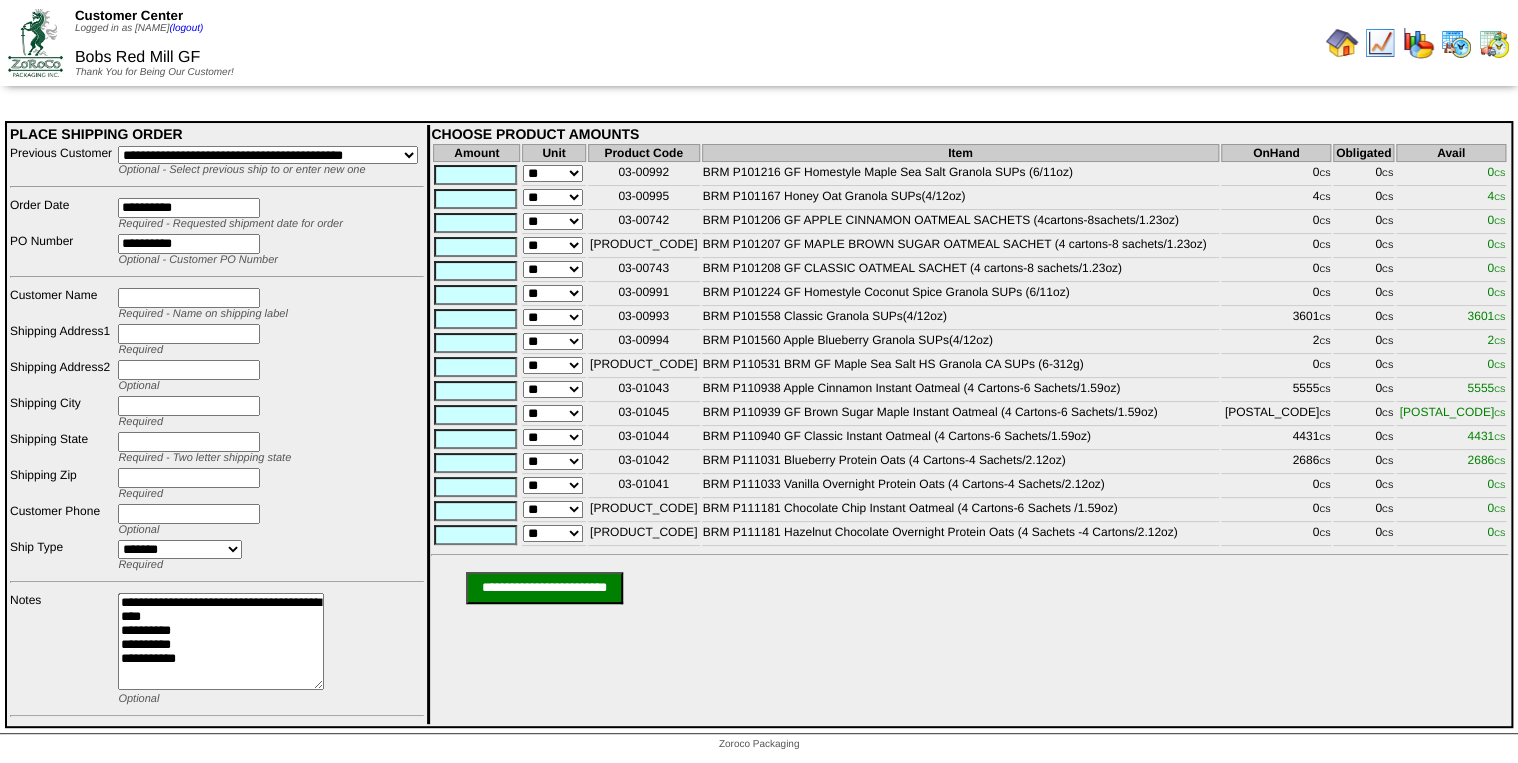 drag, startPoint x: 320, startPoint y: 681, endPoint x: 340, endPoint y: 698, distance: 26.24881 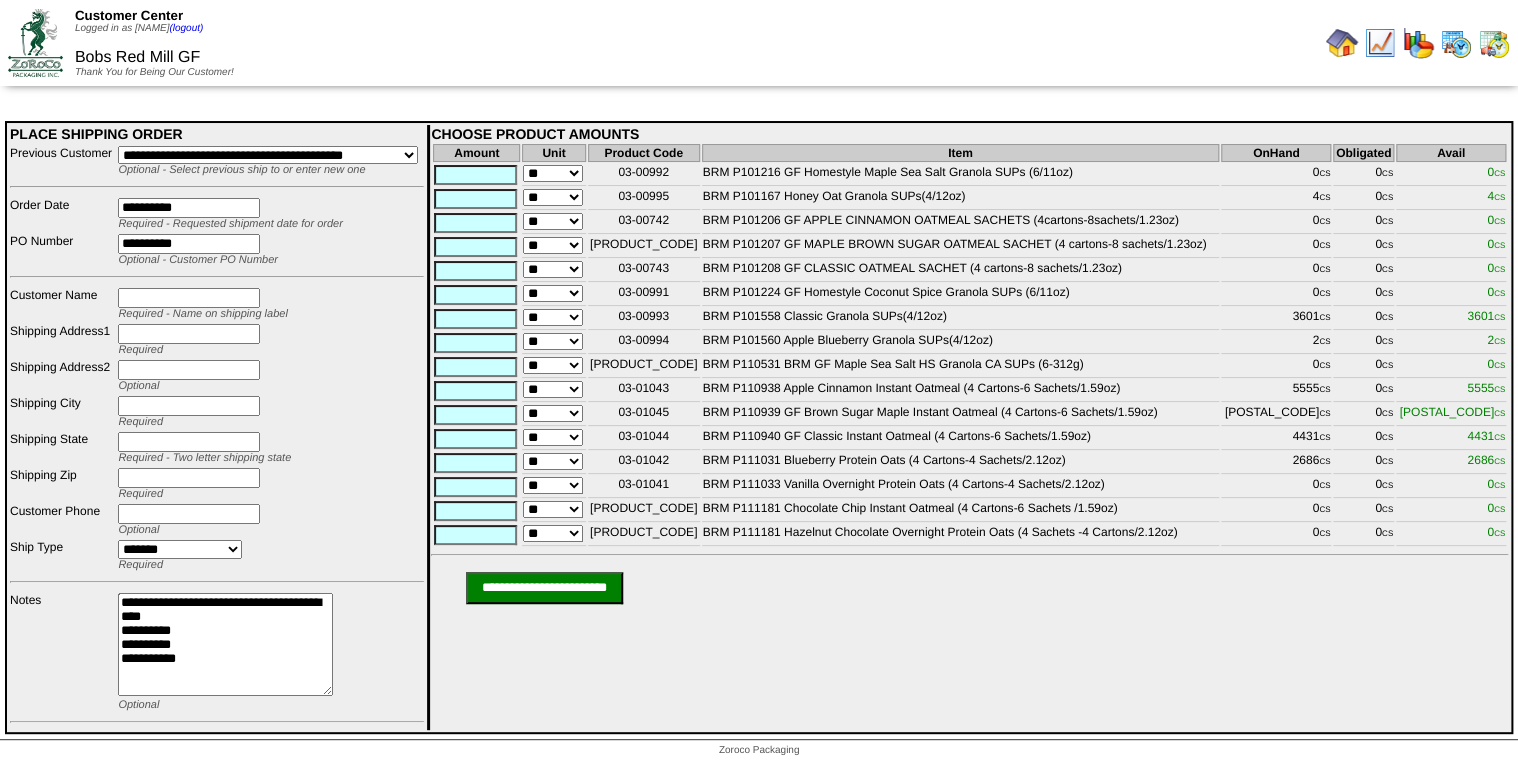 type on "**********" 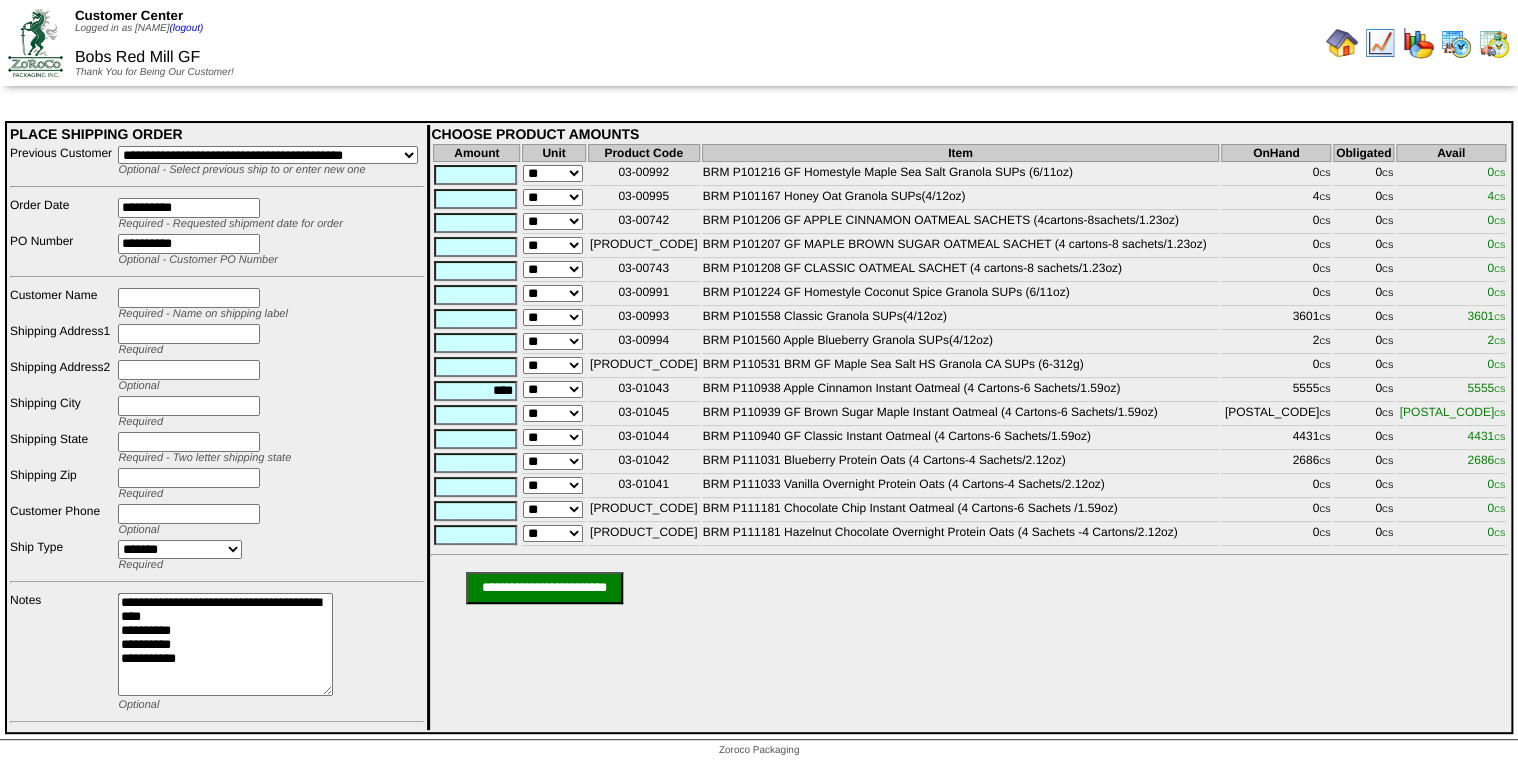 type on "****" 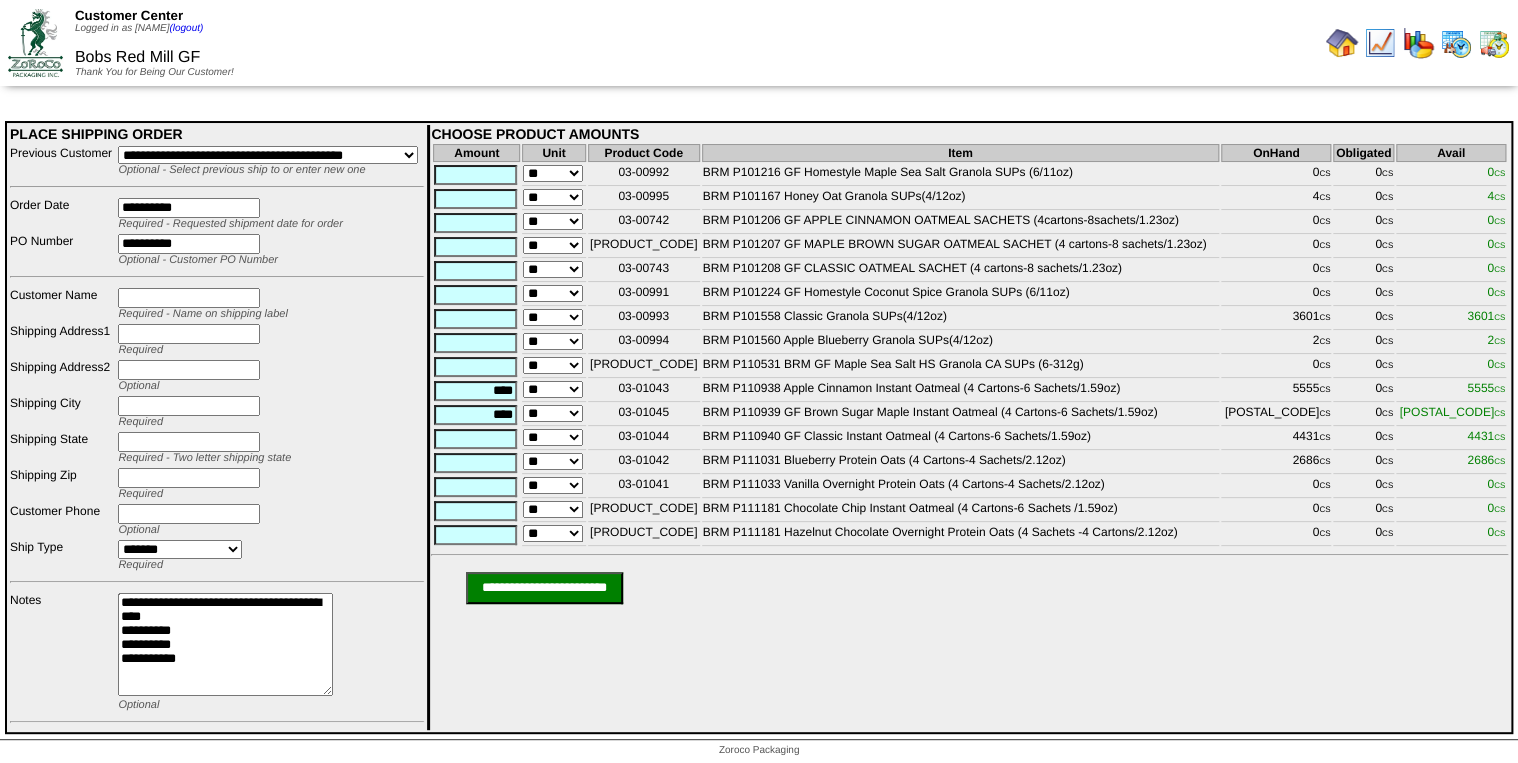 type on "****" 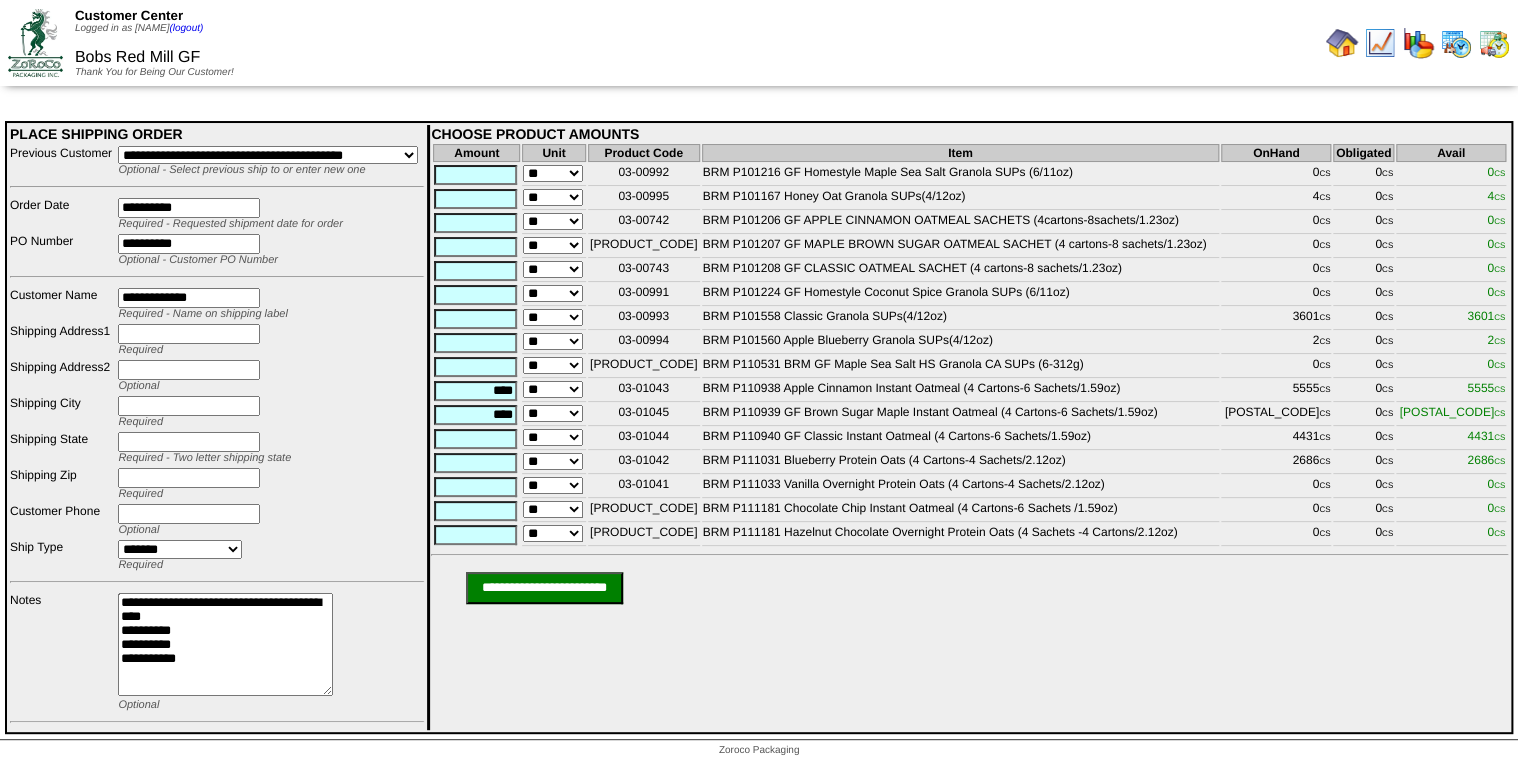 type on "**********" 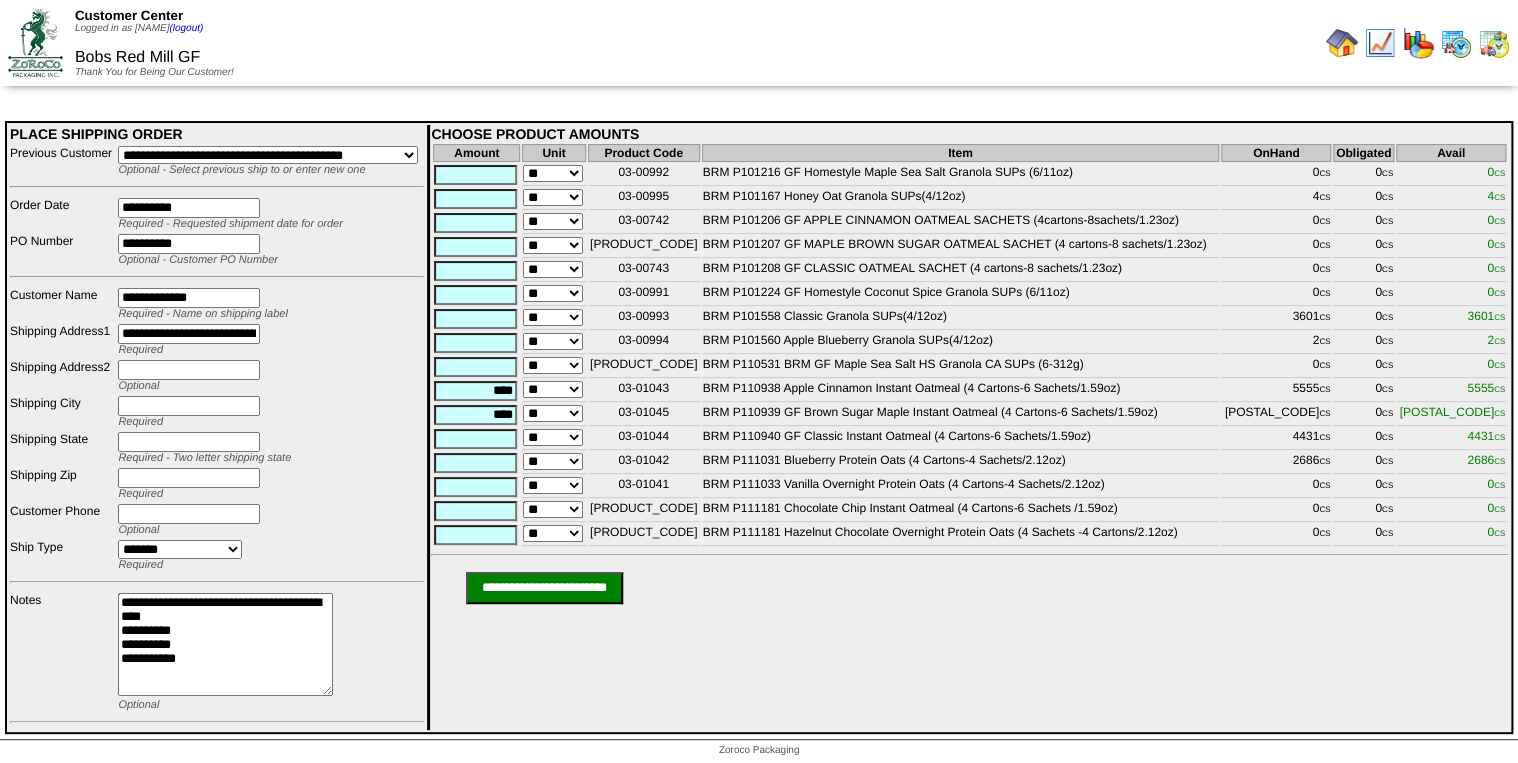scroll, scrollTop: 0, scrollLeft: 107, axis: horizontal 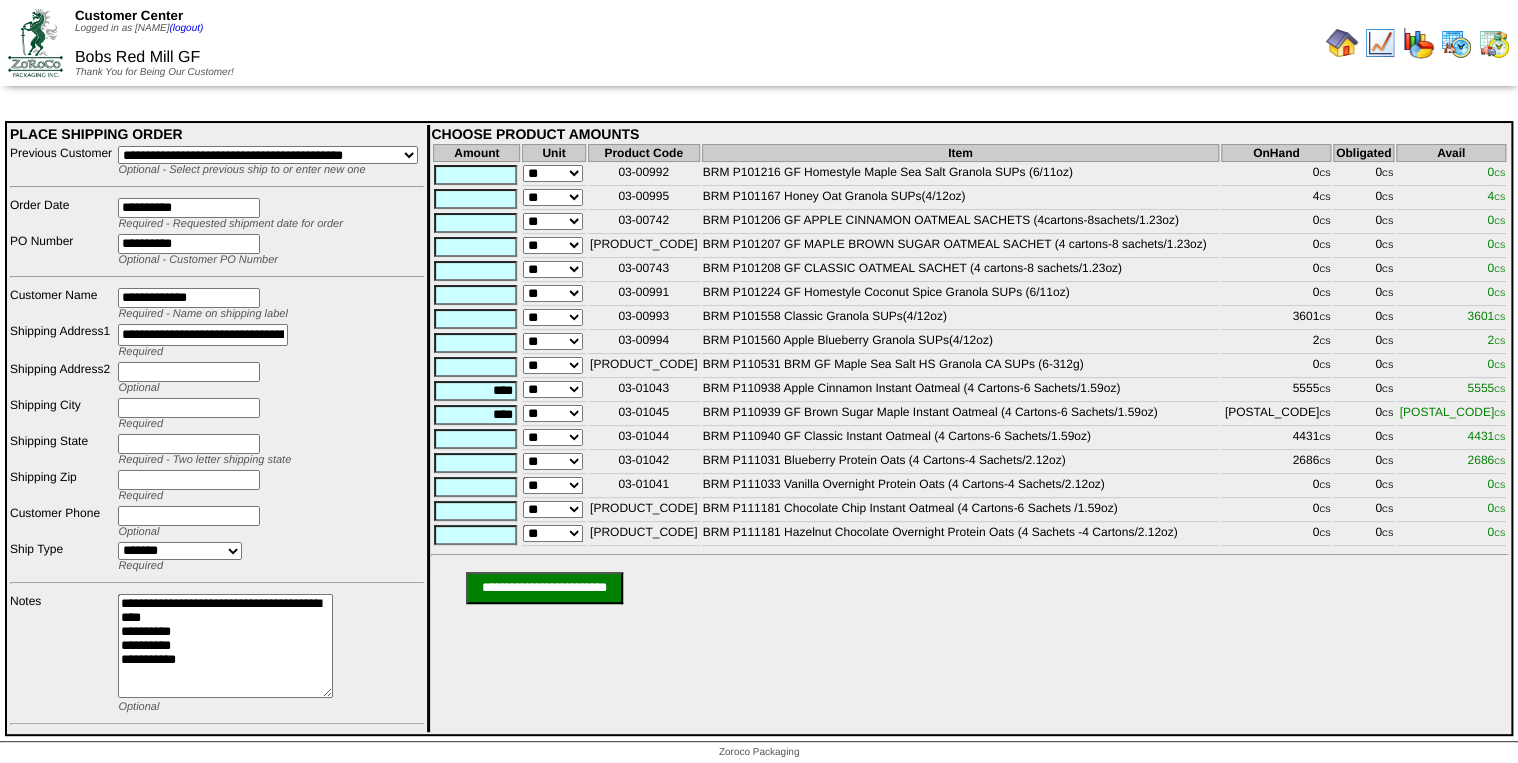 drag, startPoint x: 293, startPoint y: 336, endPoint x: 238, endPoint y: 340, distance: 55.145264 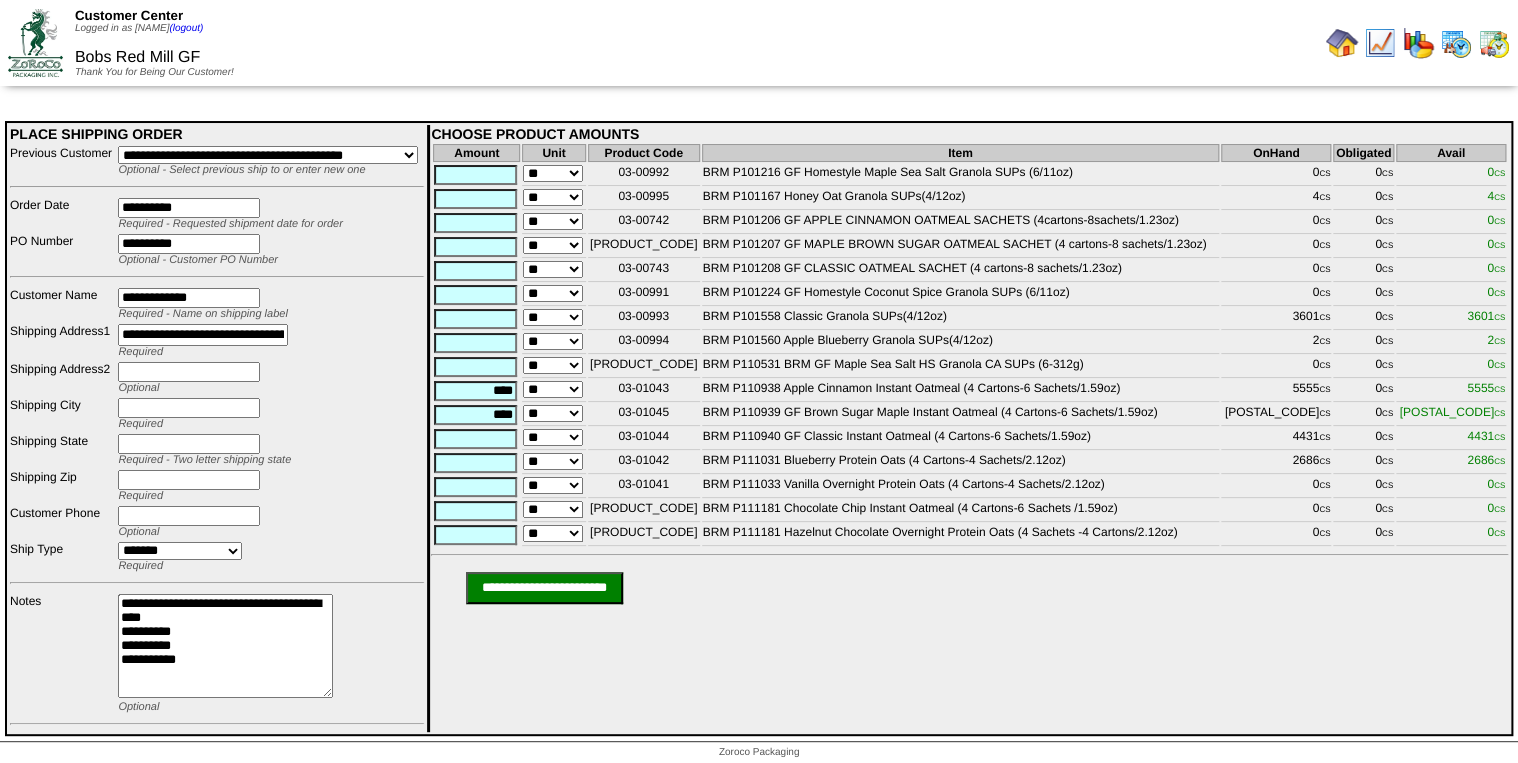 click on "**********" at bounding box center [203, 334] 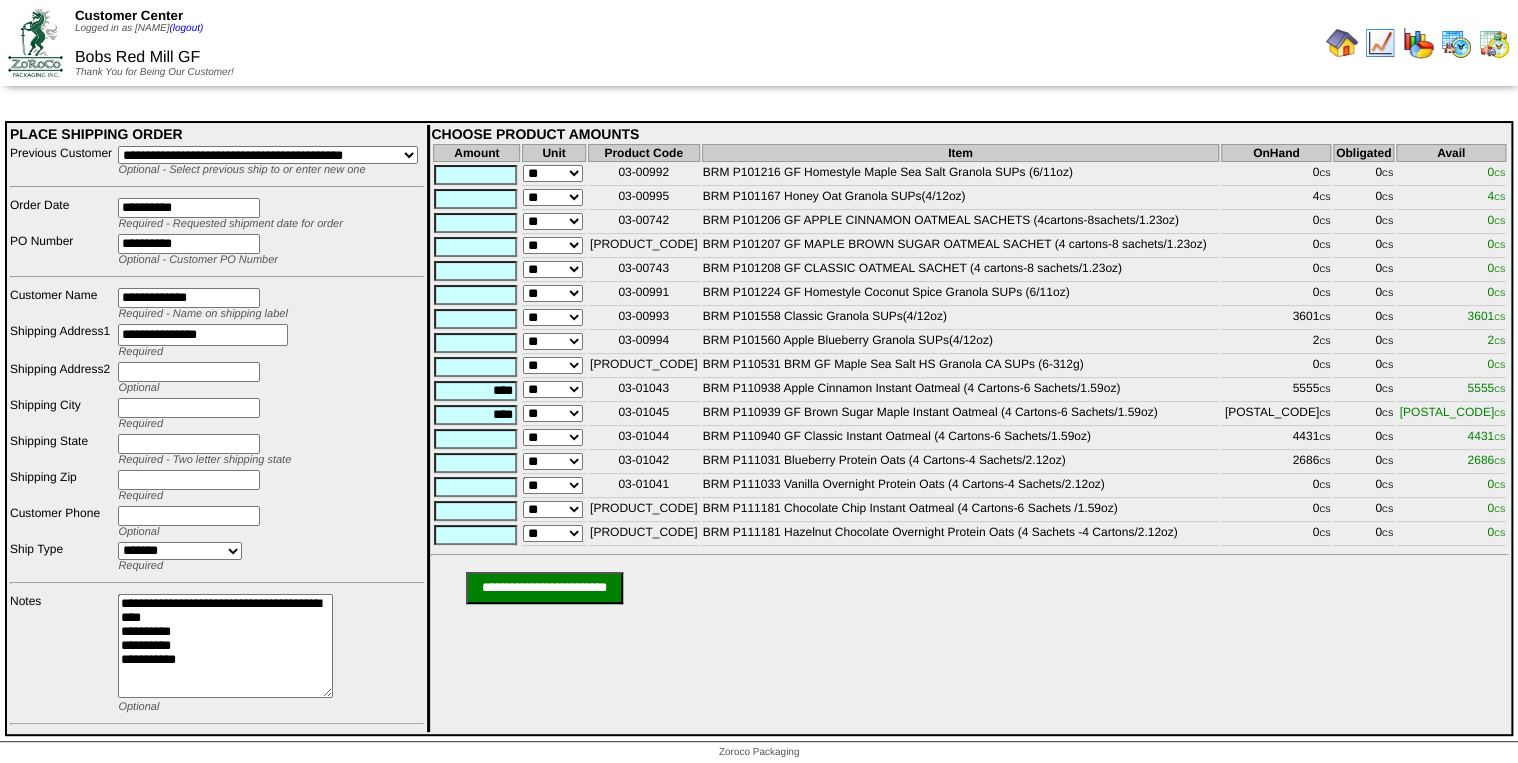 type on "**********" 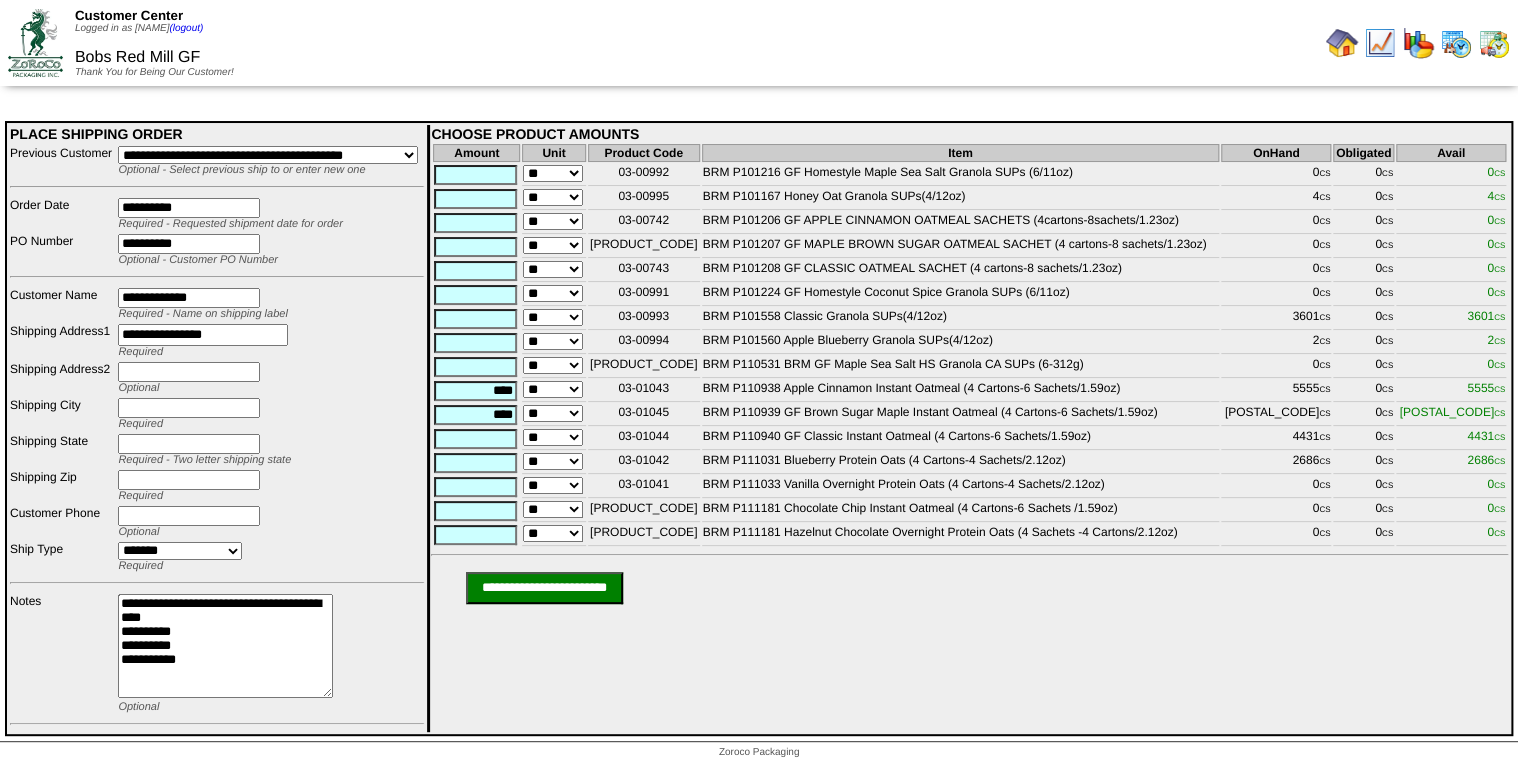 type on "****" 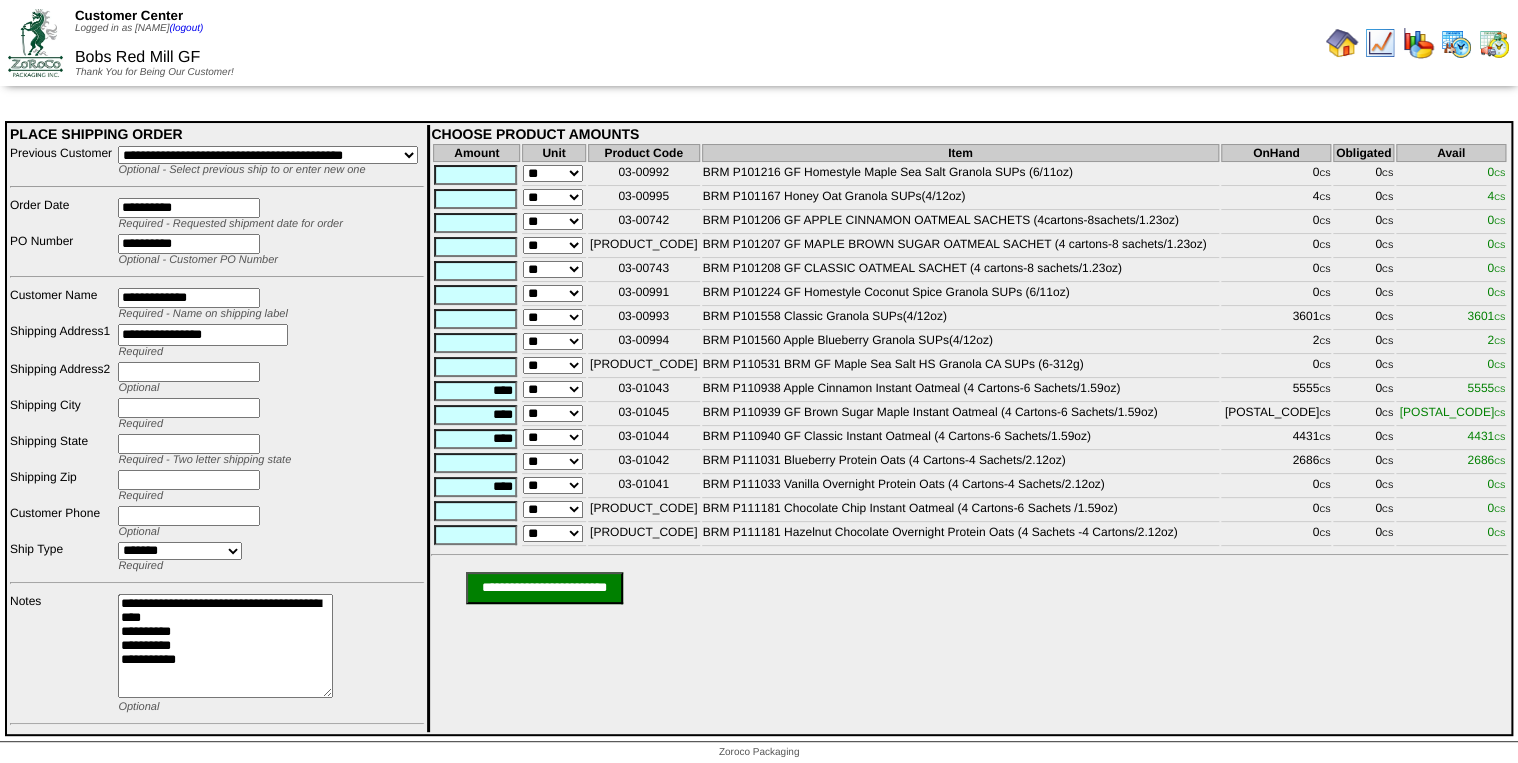 type on "*********" 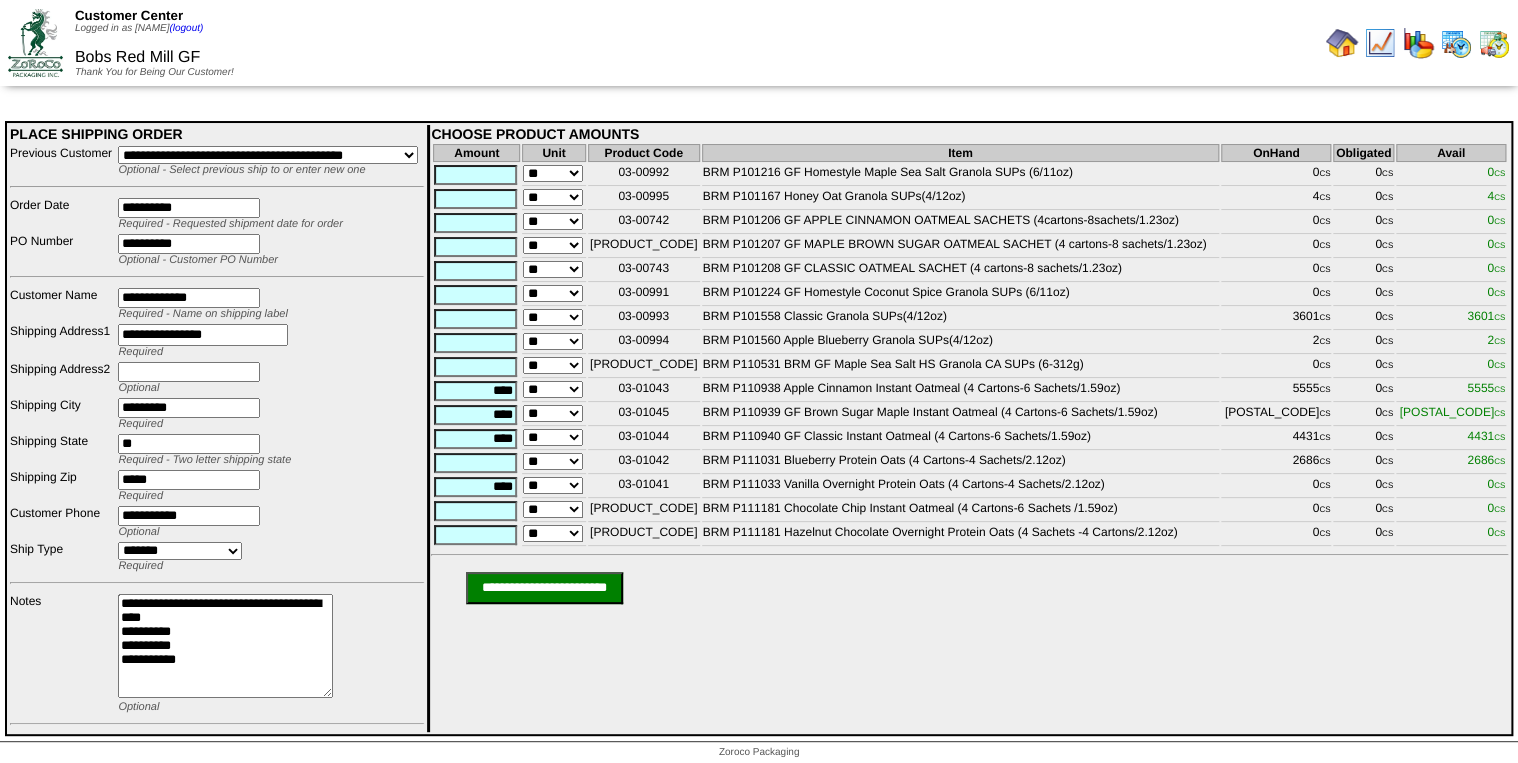 drag, startPoint x: 520, startPoint y: 445, endPoint x: 571, endPoint y: 444, distance: 51.009804 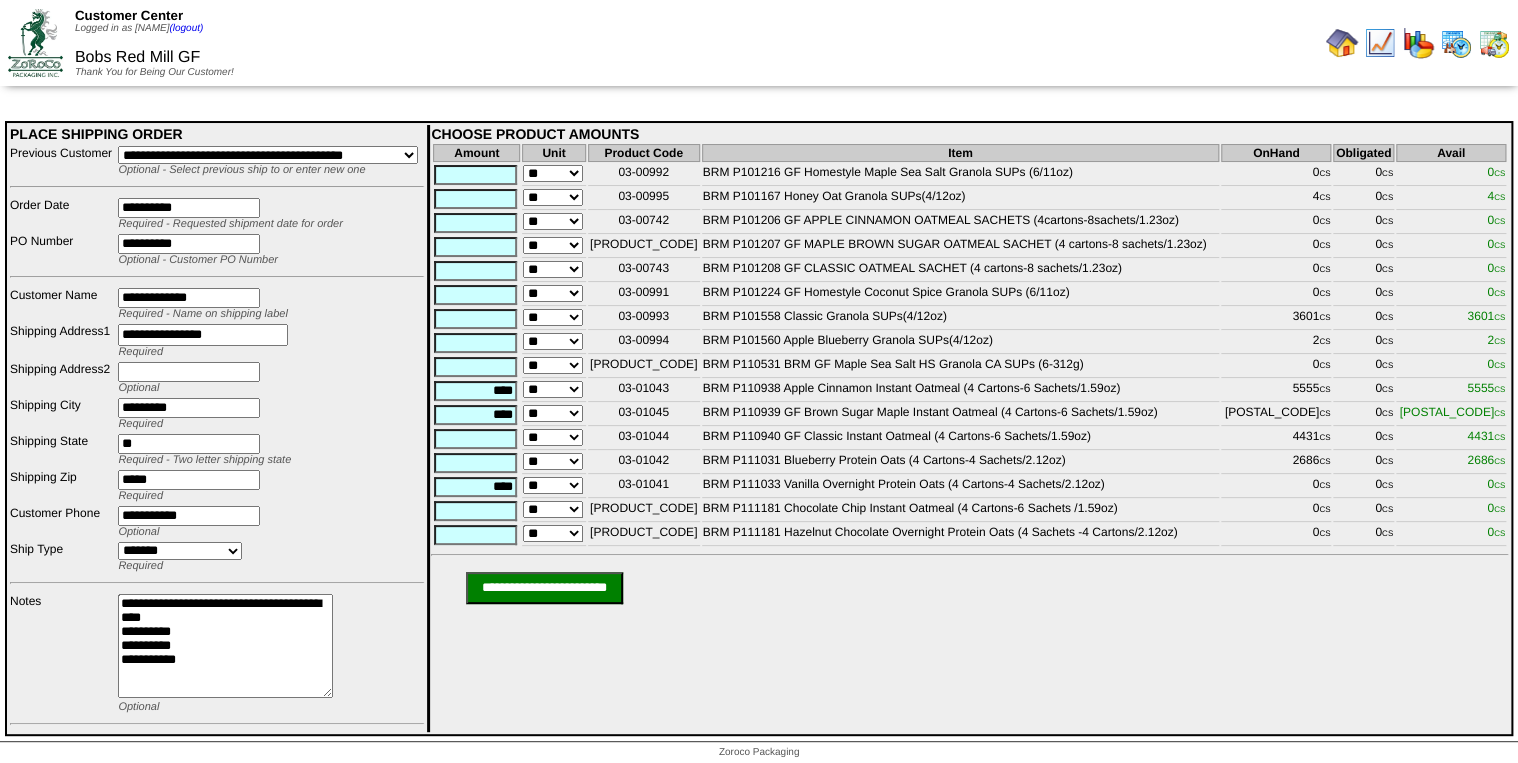 type 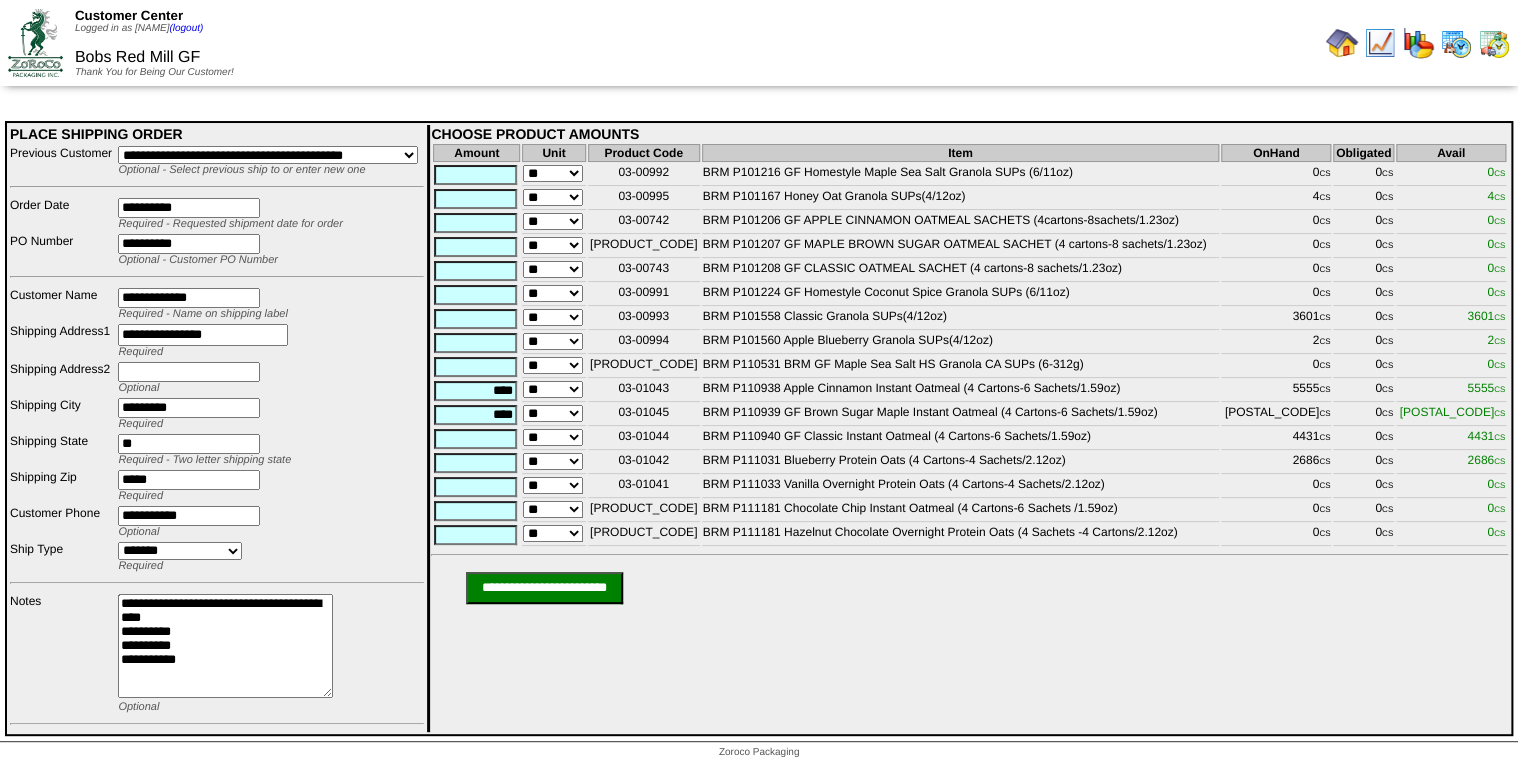 type 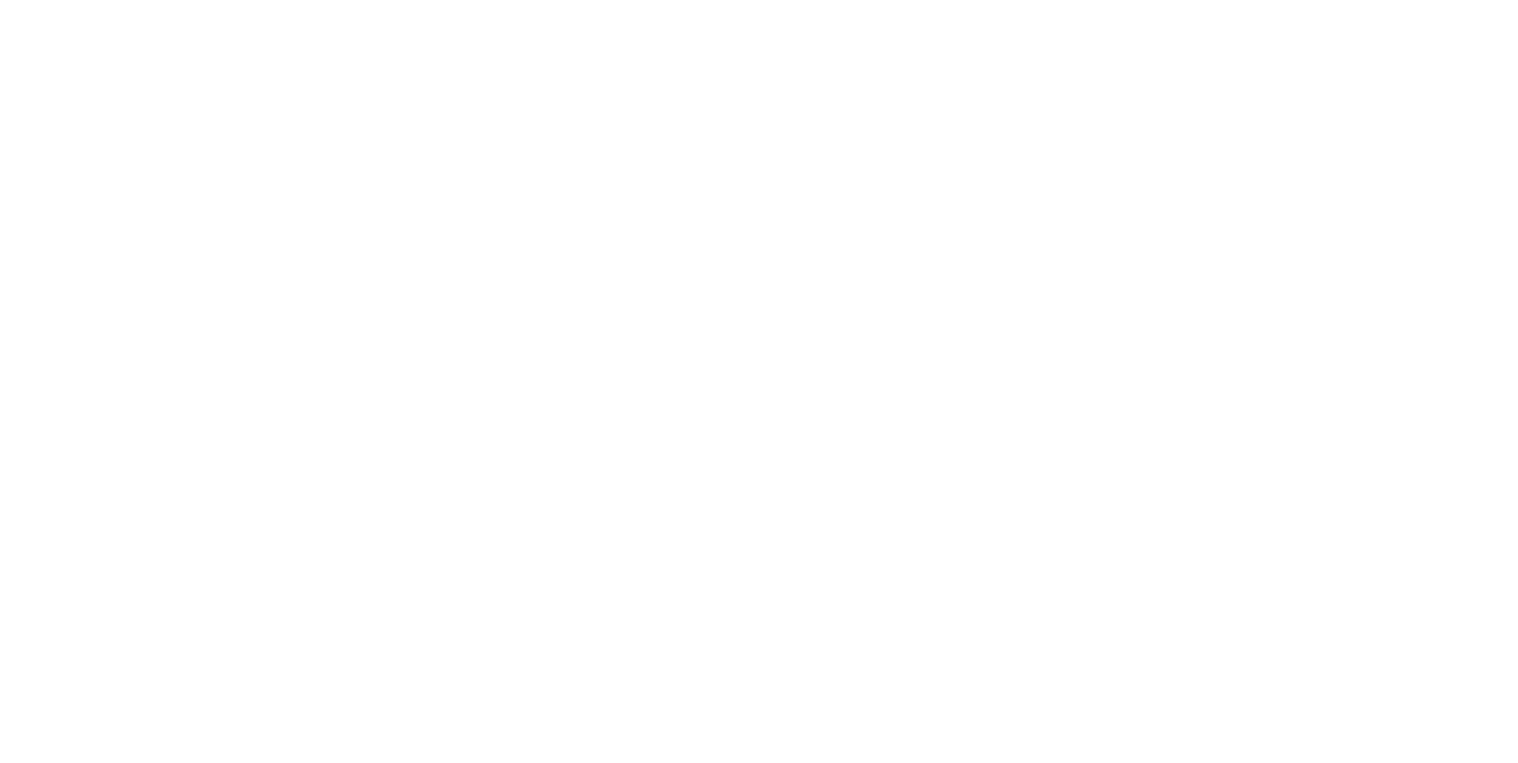 scroll, scrollTop: 0, scrollLeft: 0, axis: both 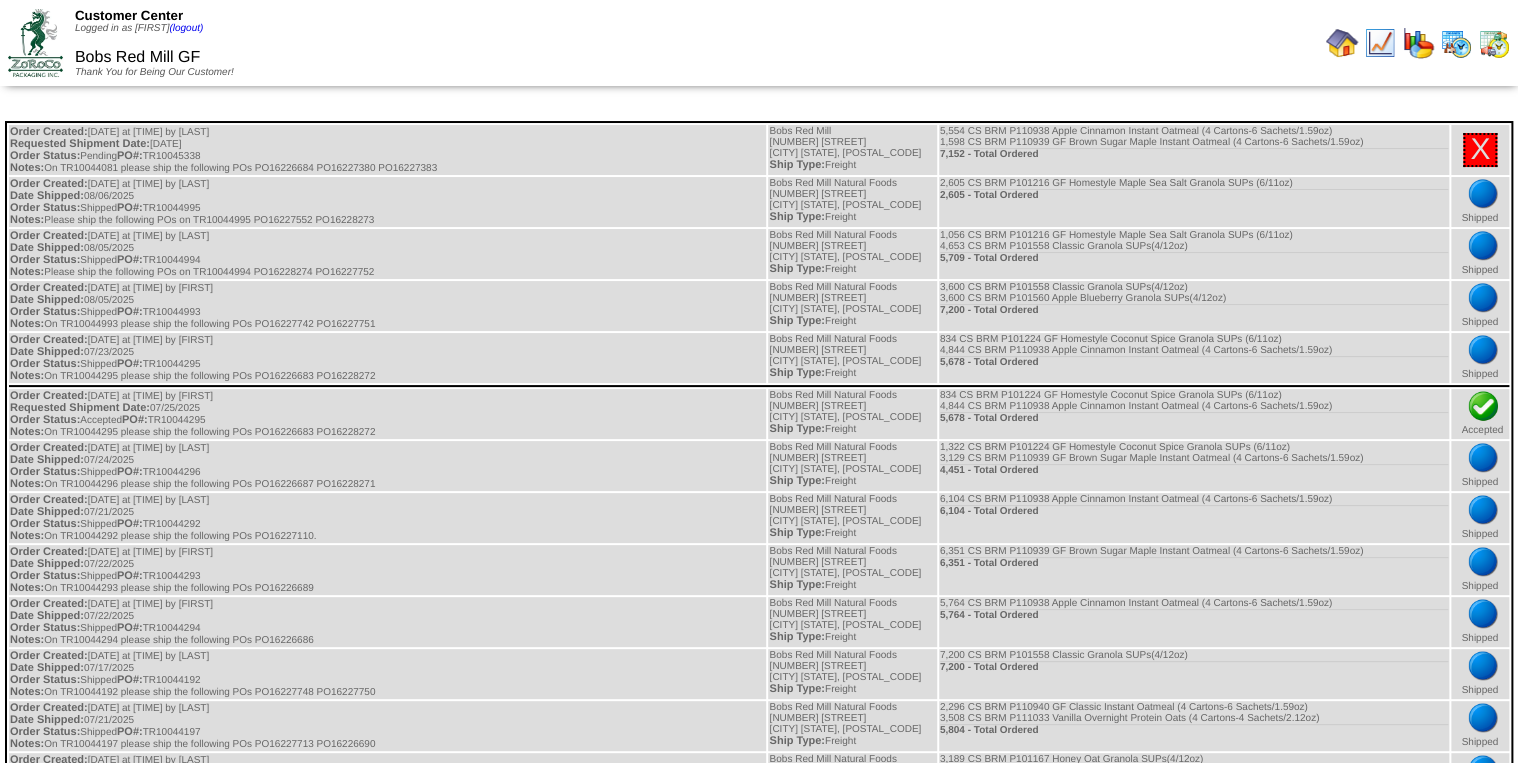 click at bounding box center [1342, 43] 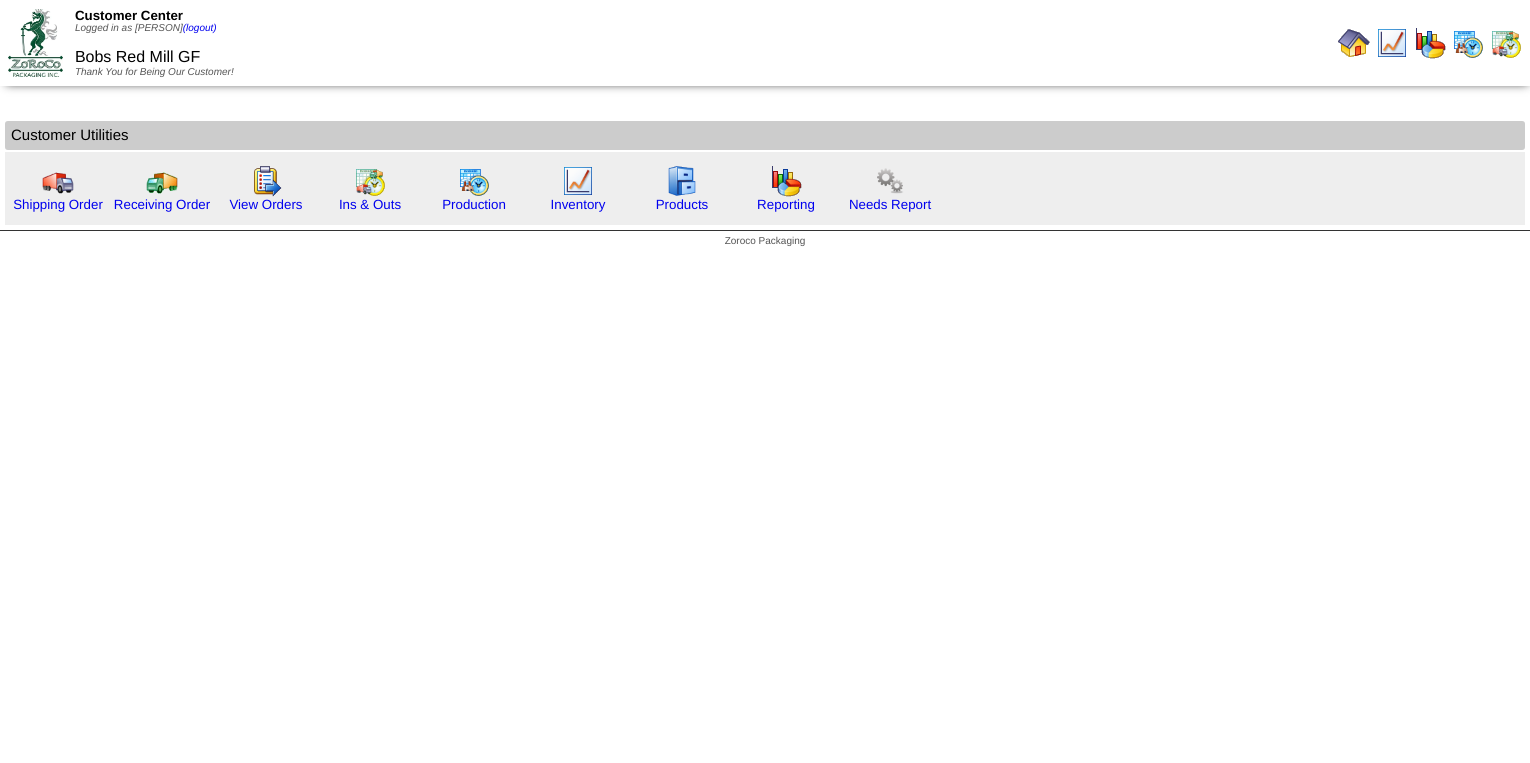 scroll, scrollTop: 0, scrollLeft: 0, axis: both 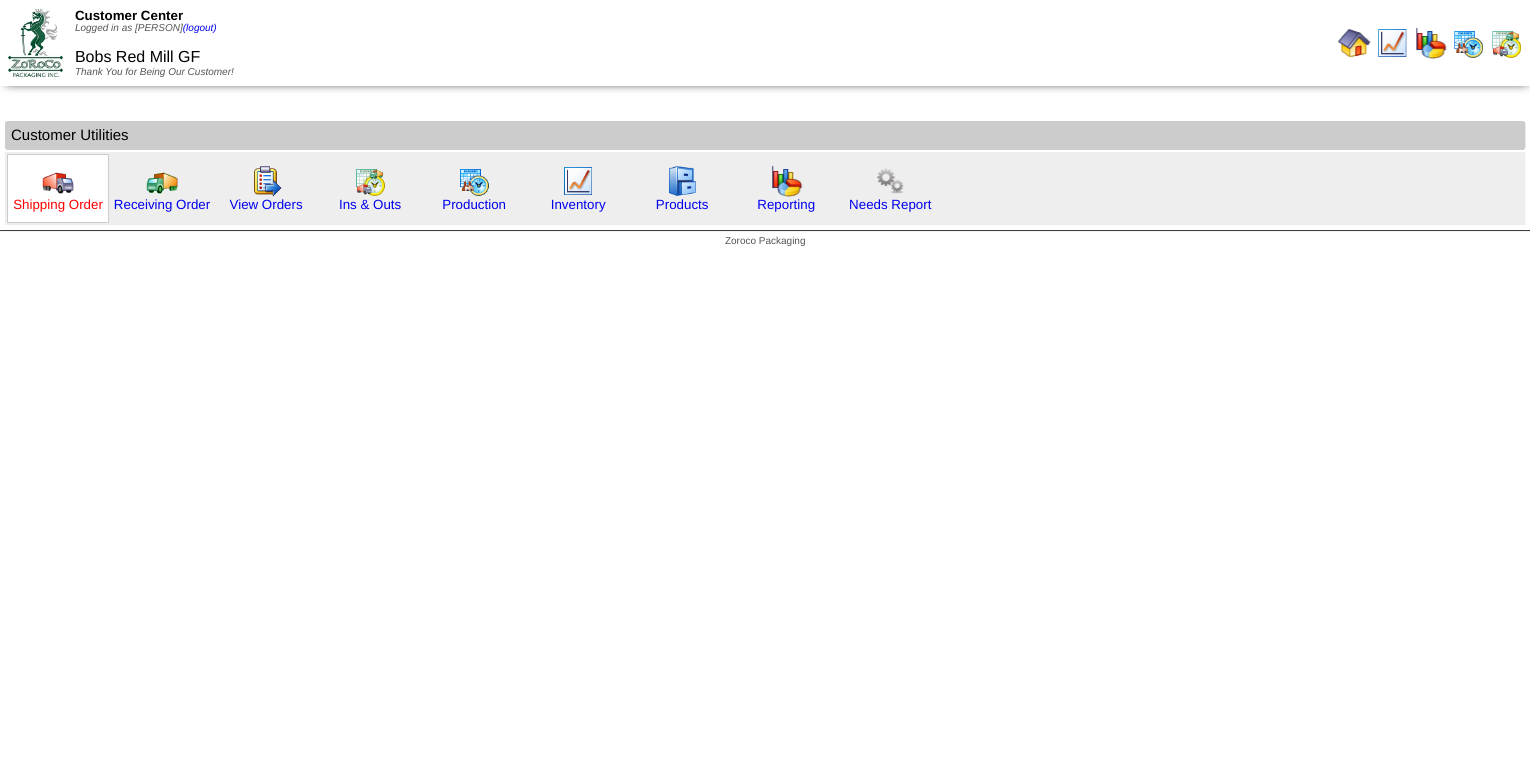 click on "Shipping Order" at bounding box center [58, 204] 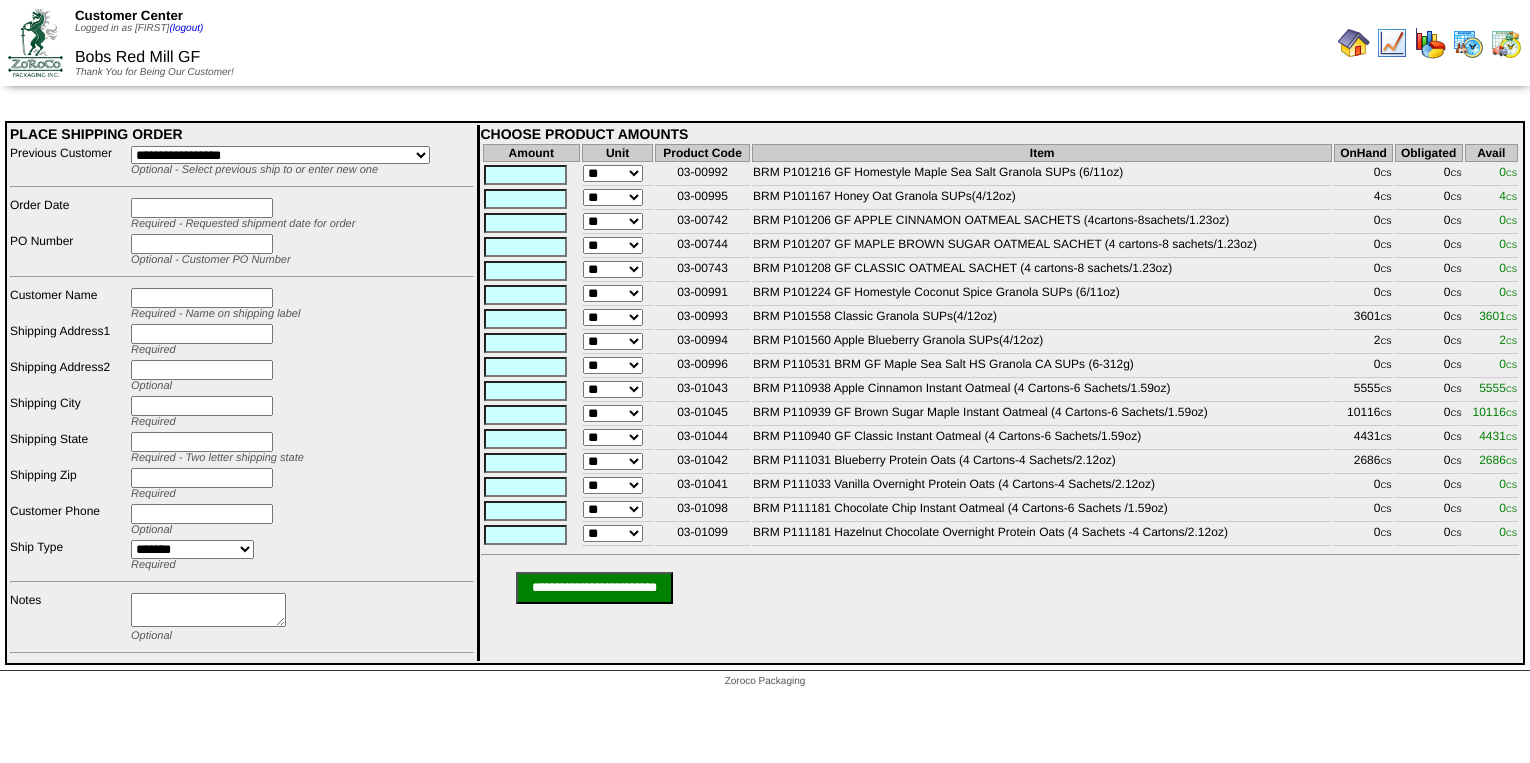 scroll, scrollTop: 0, scrollLeft: 0, axis: both 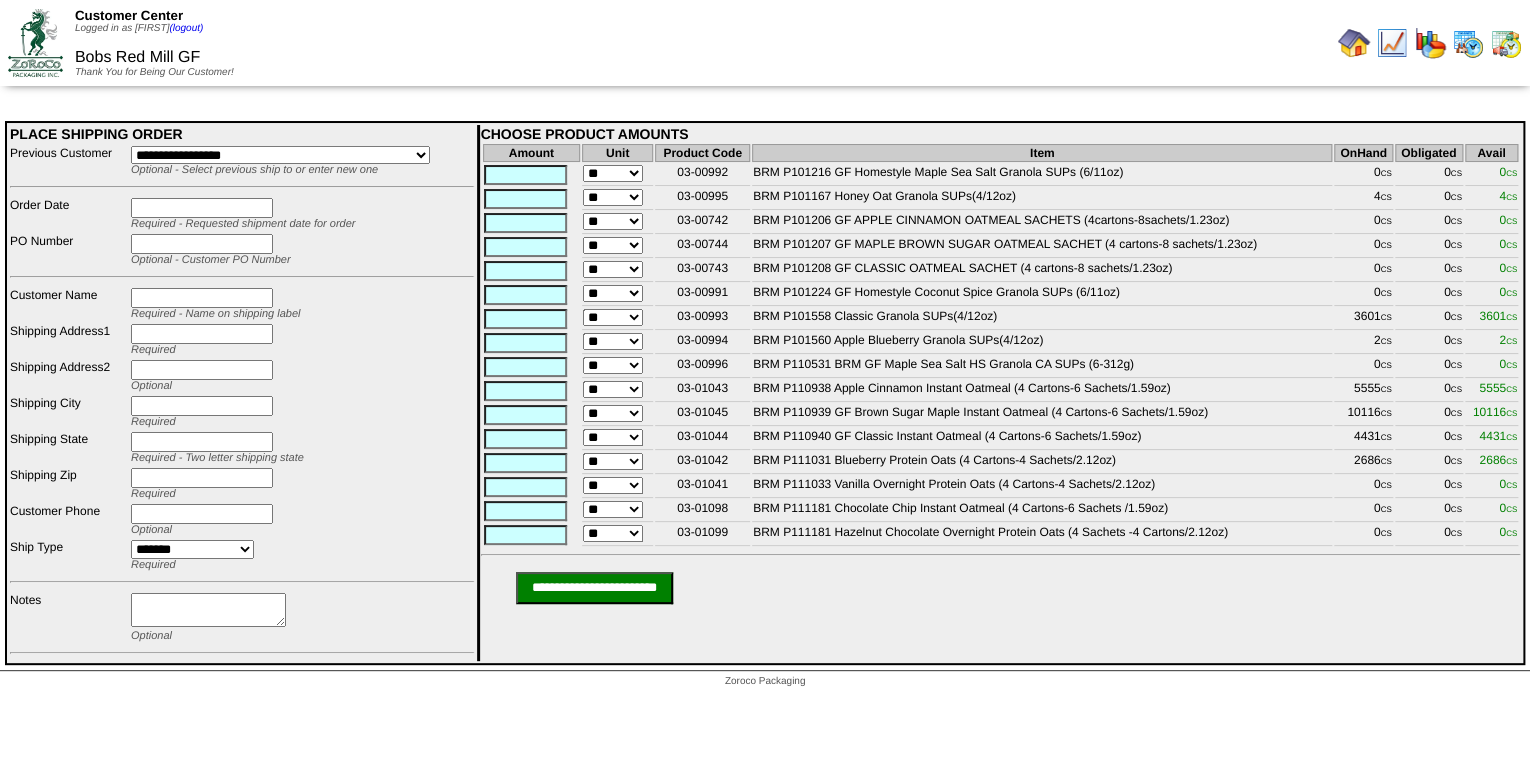 click on "**********" at bounding box center [280, 155] 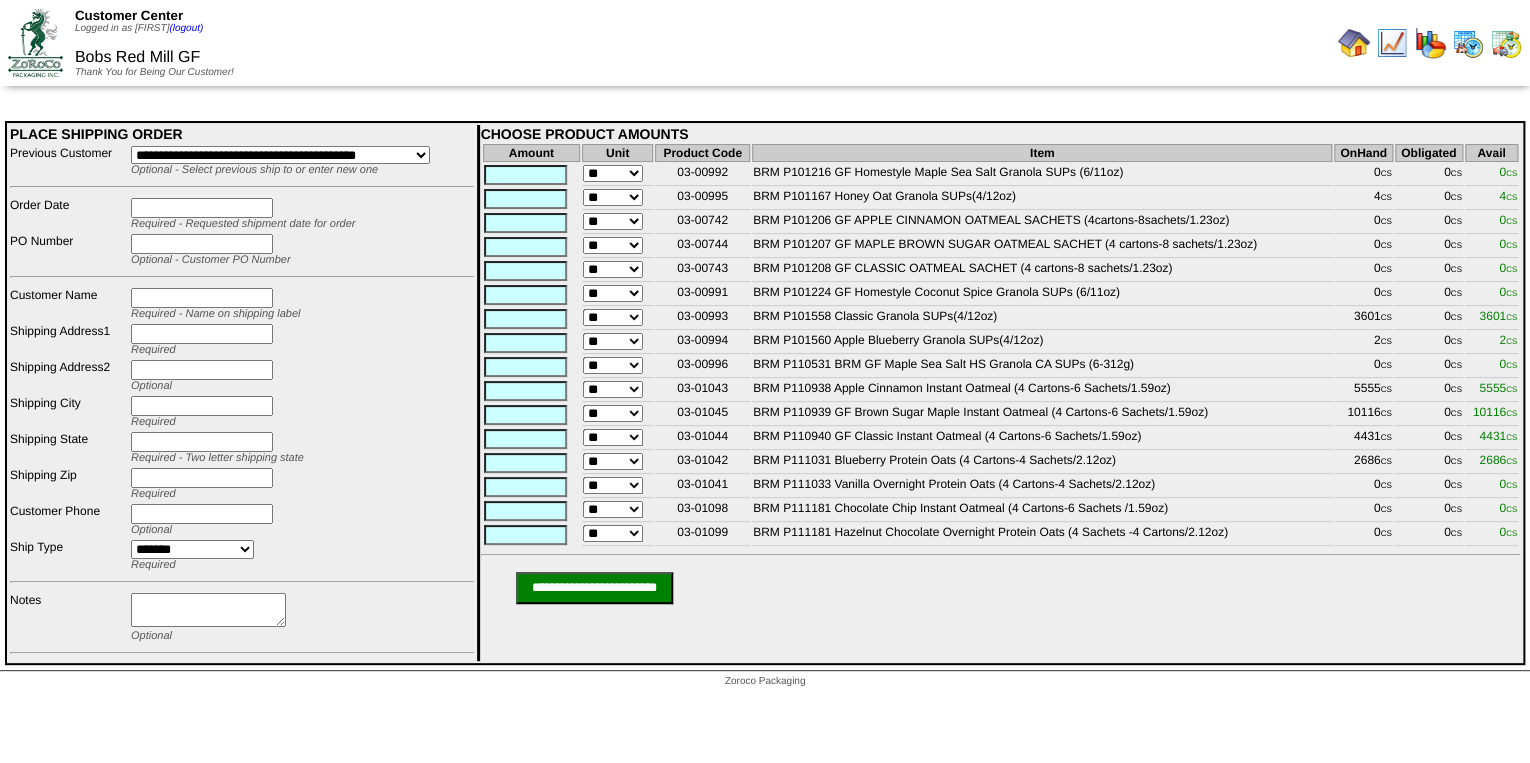 click on "**********" at bounding box center (280, 155) 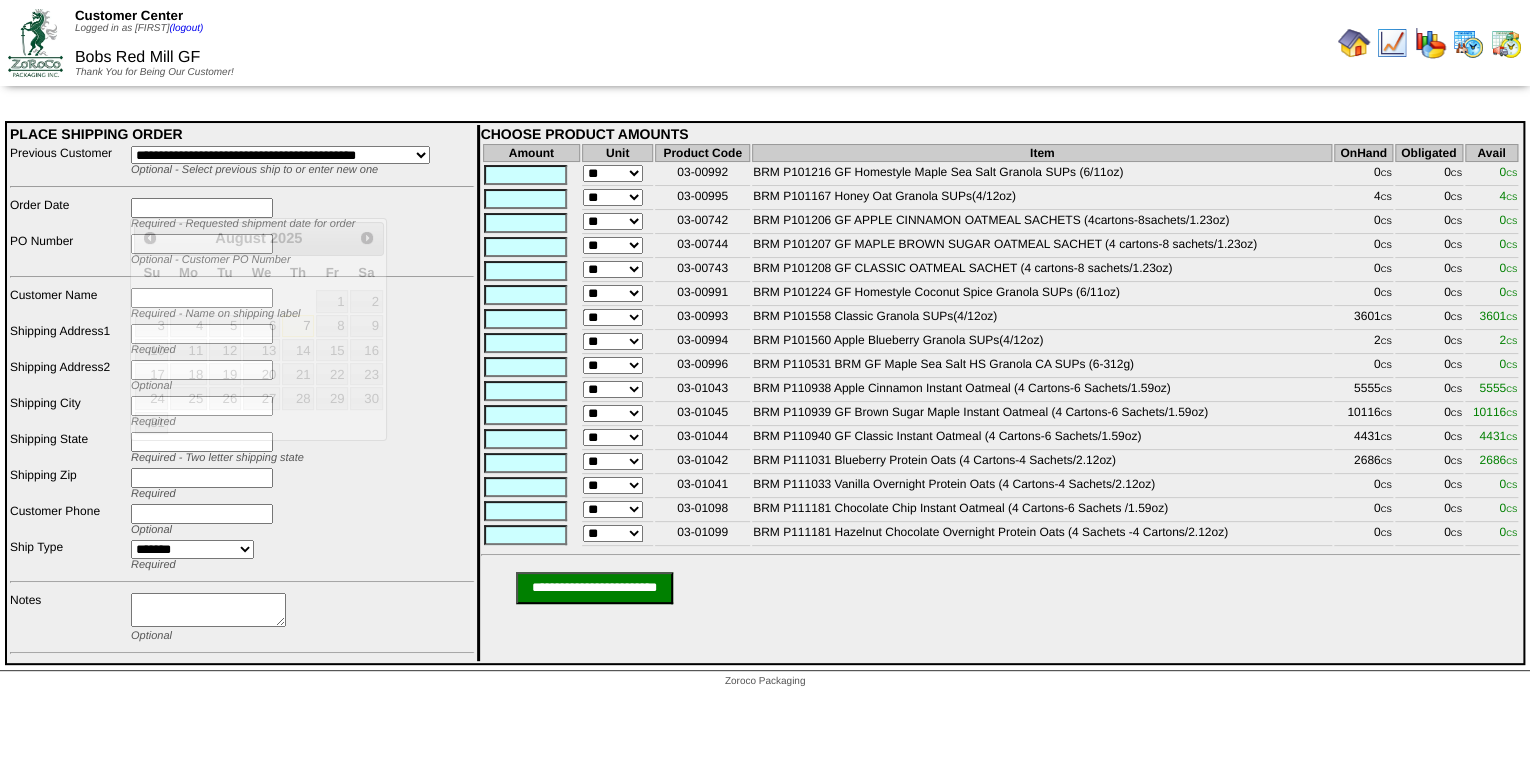 click at bounding box center (202, 208) 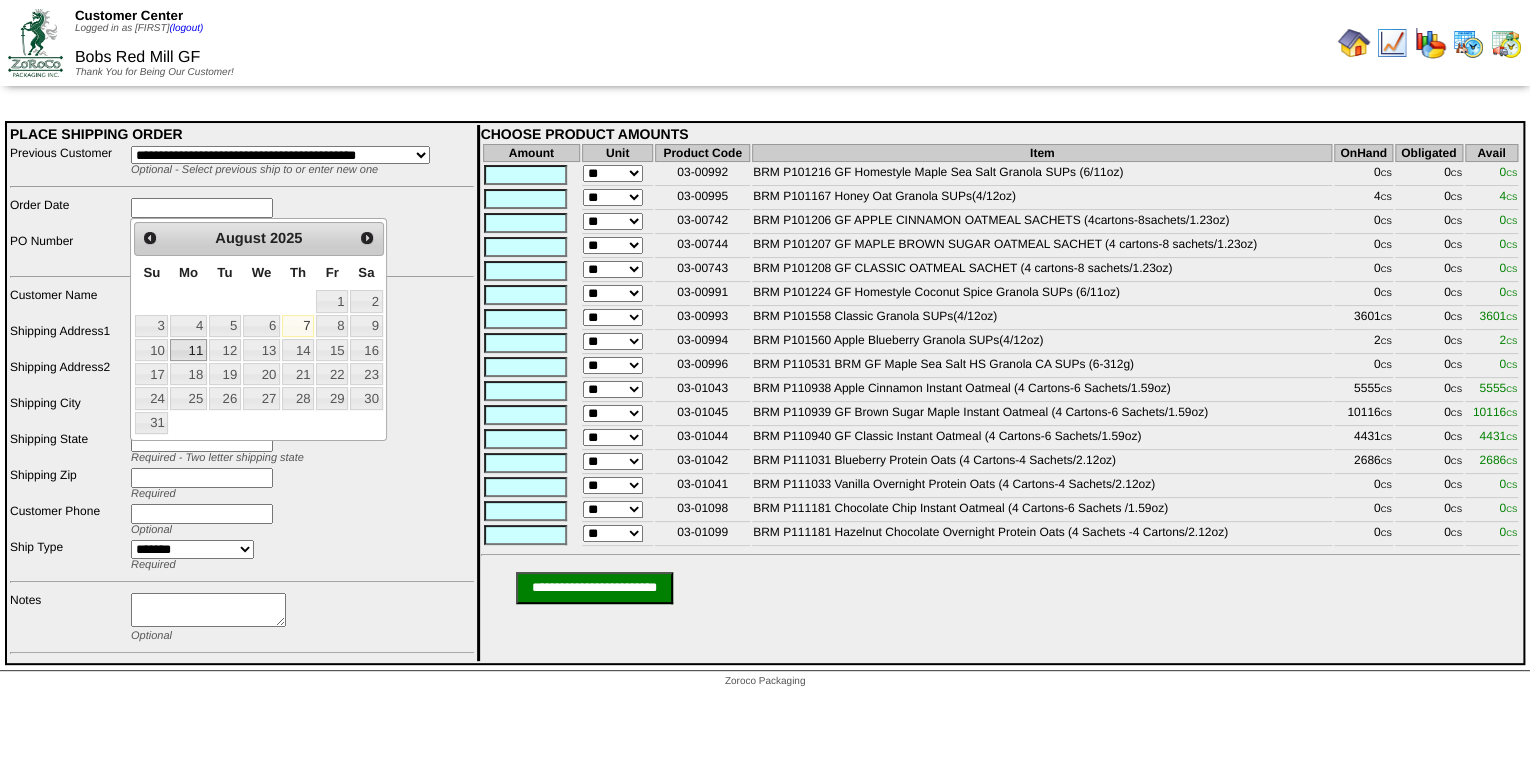 click on "11" at bounding box center (188, 350) 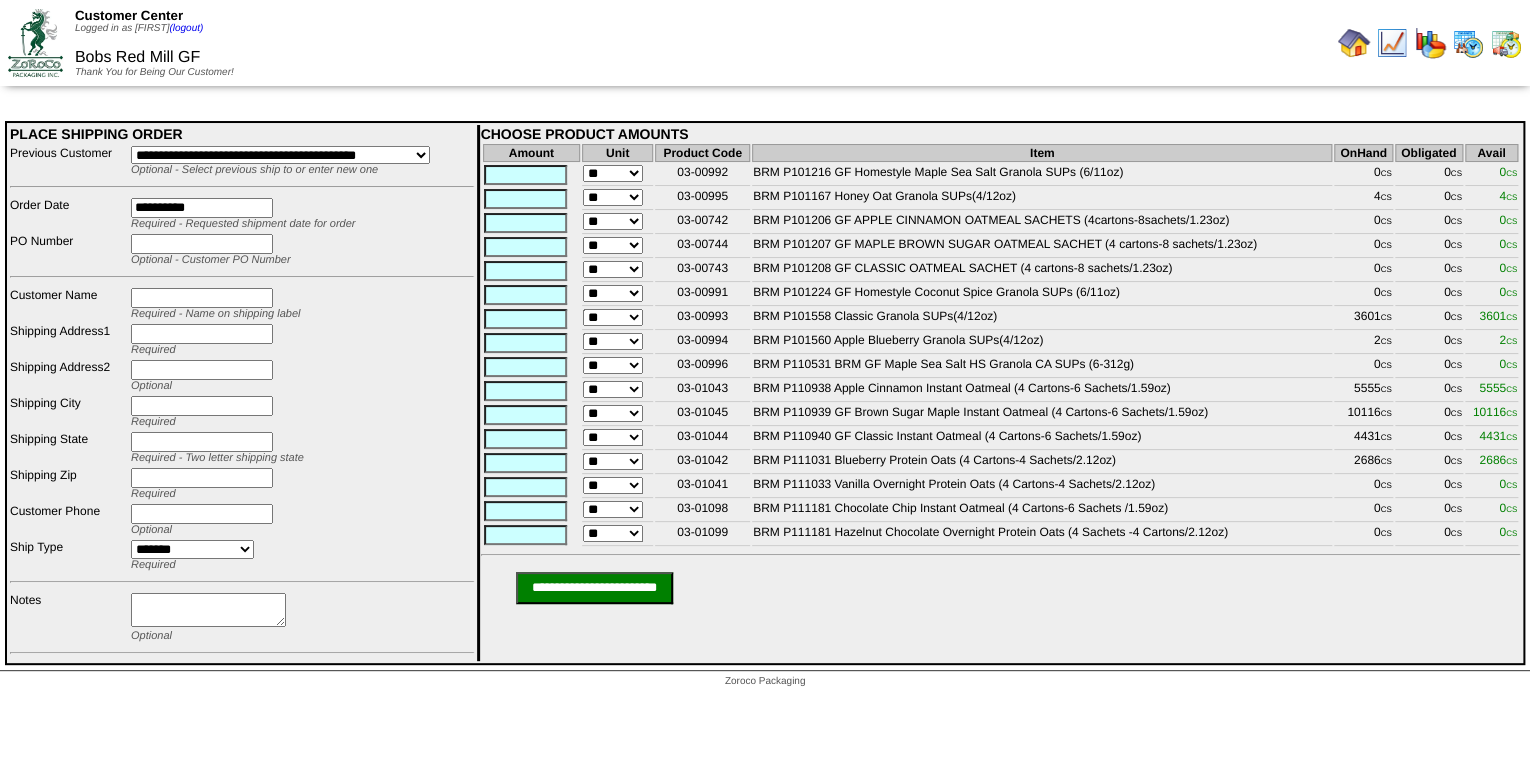 click at bounding box center (202, 244) 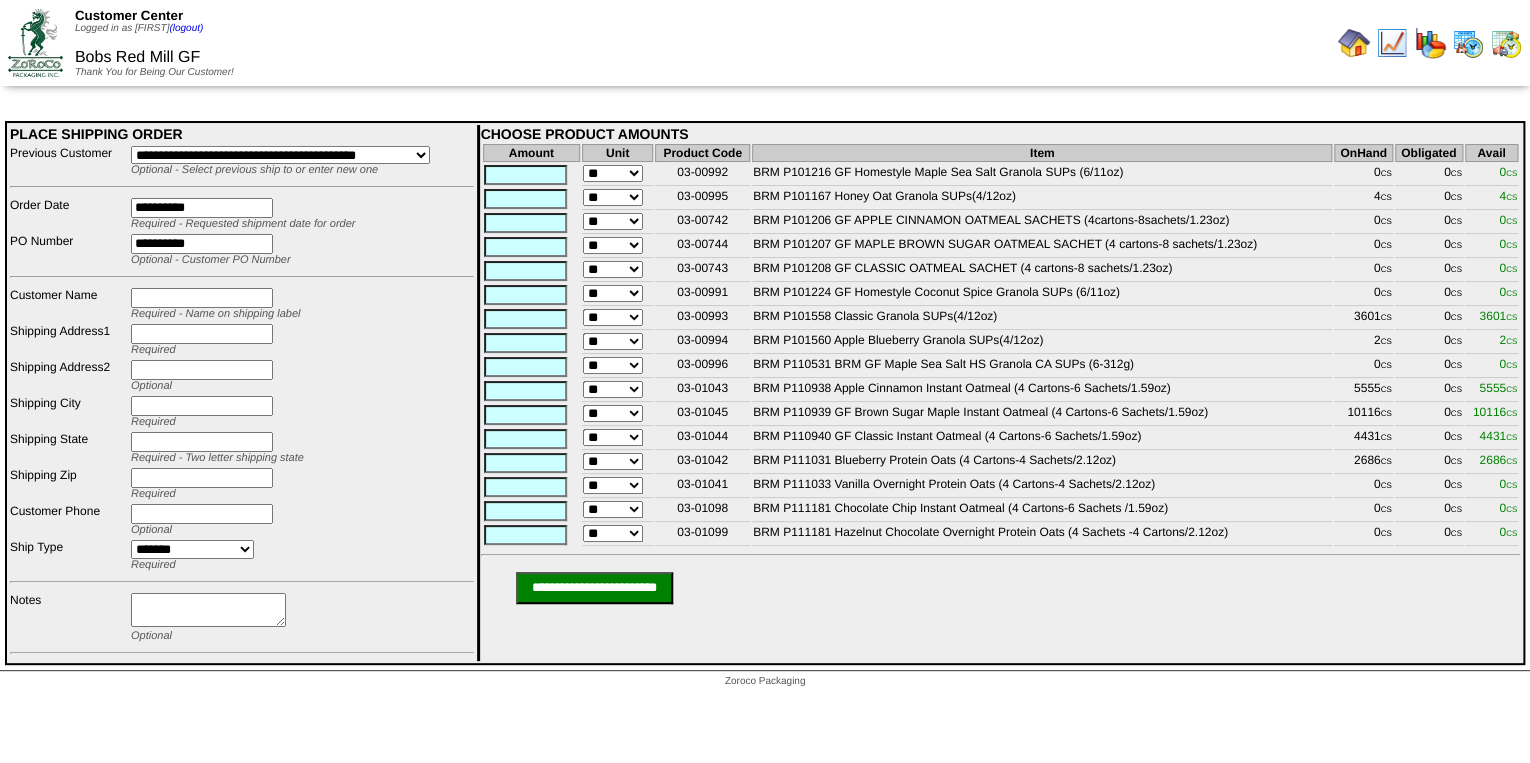 type on "**********" 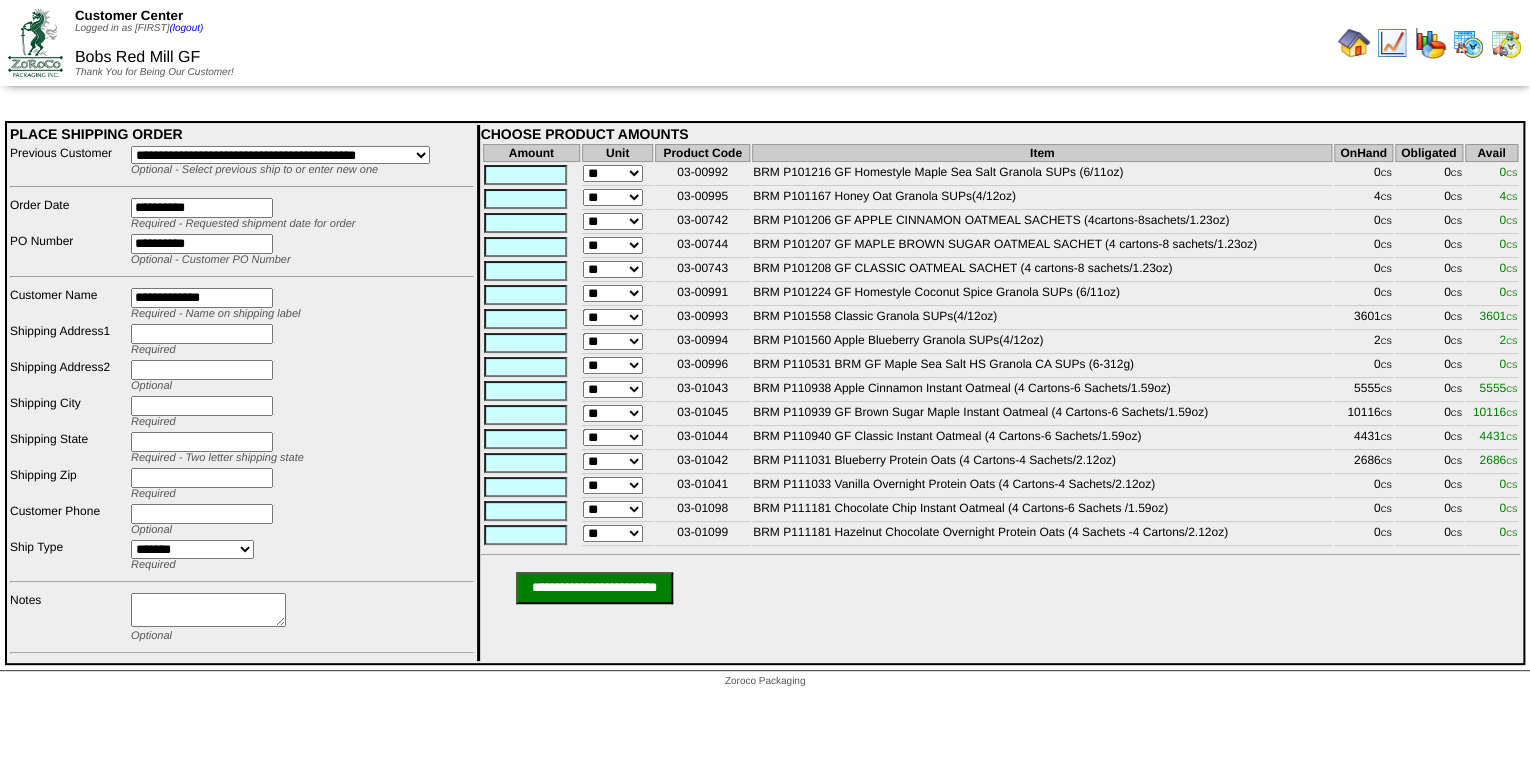 type on "**********" 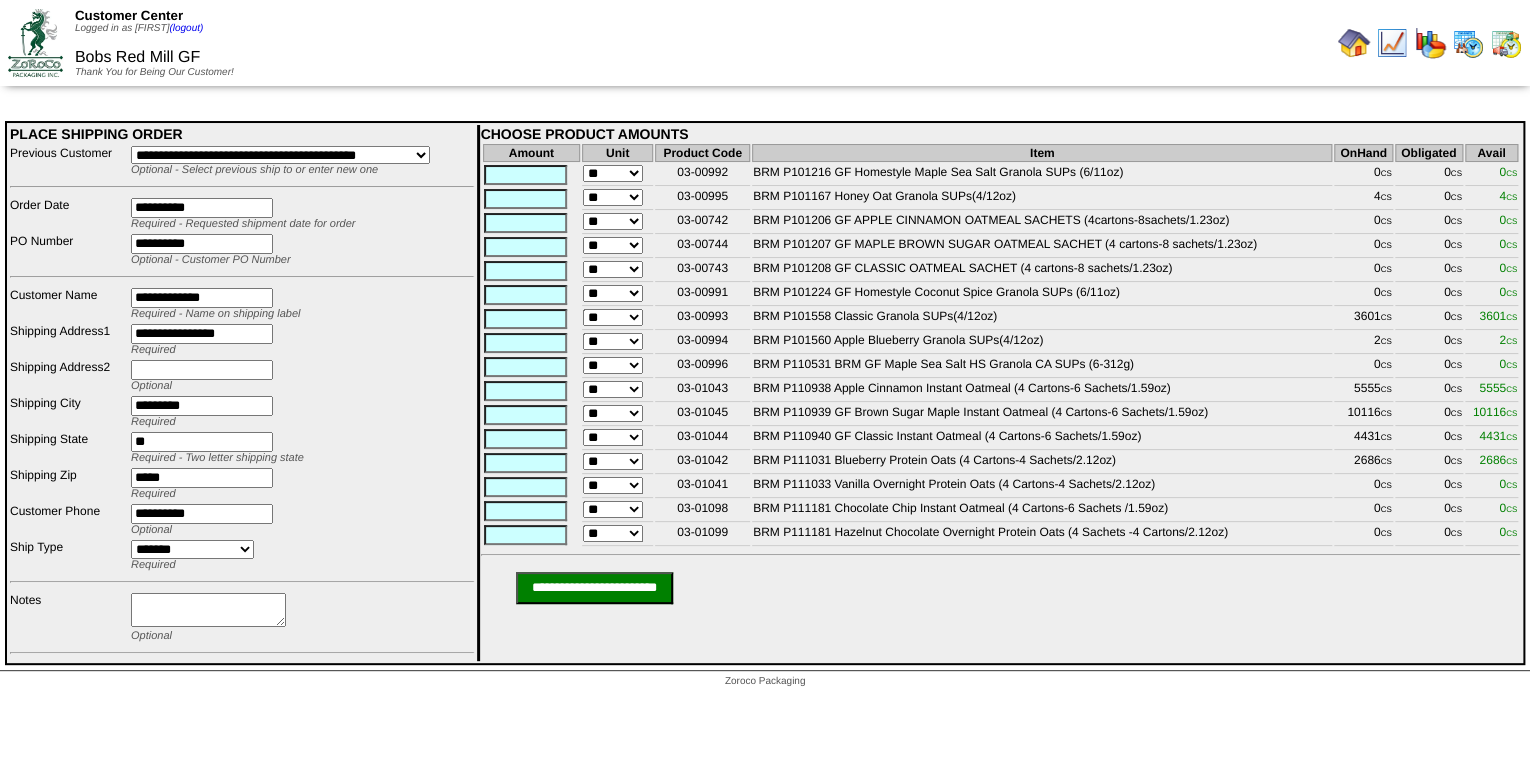 click at bounding box center [208, 610] 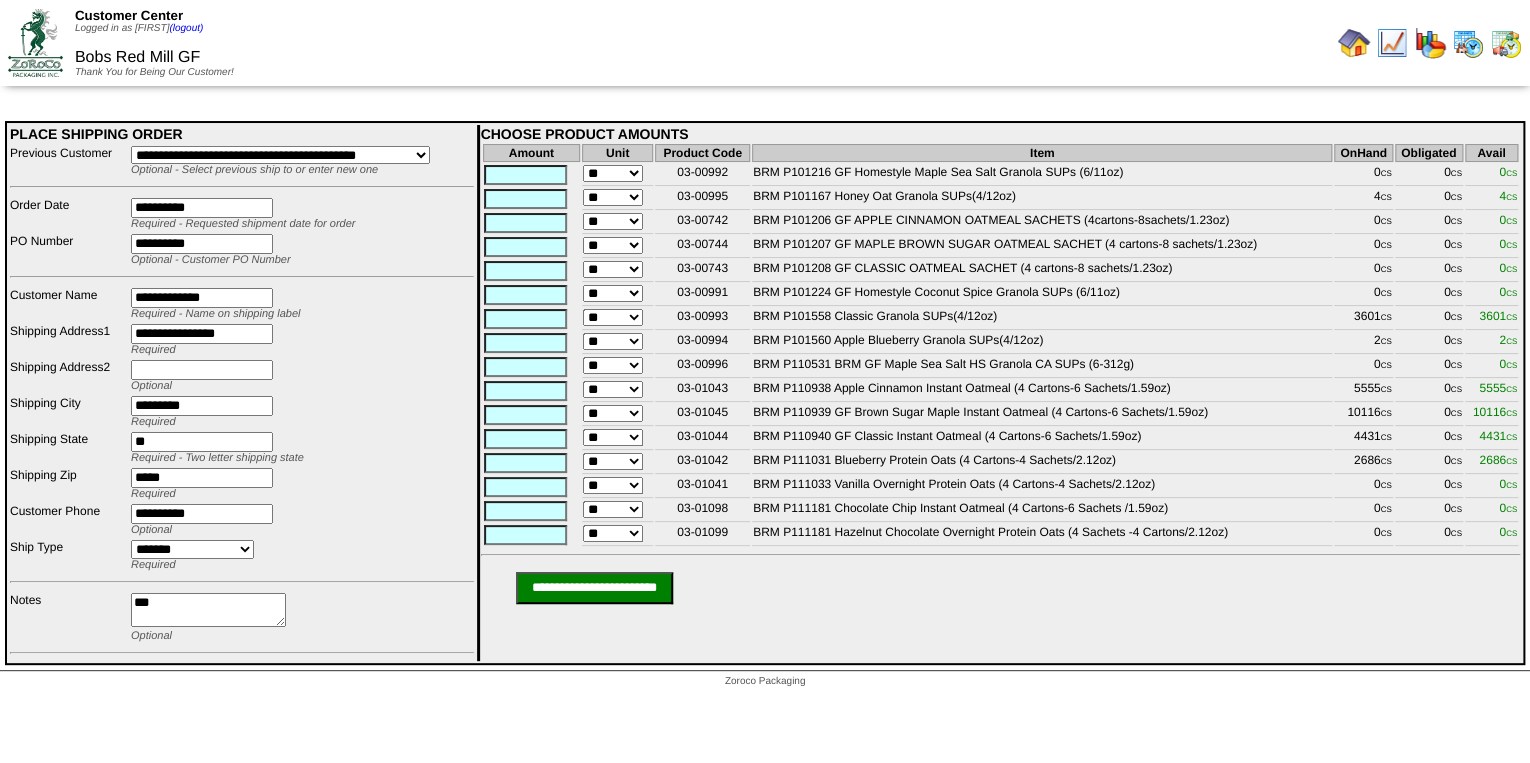 paste on "**********" 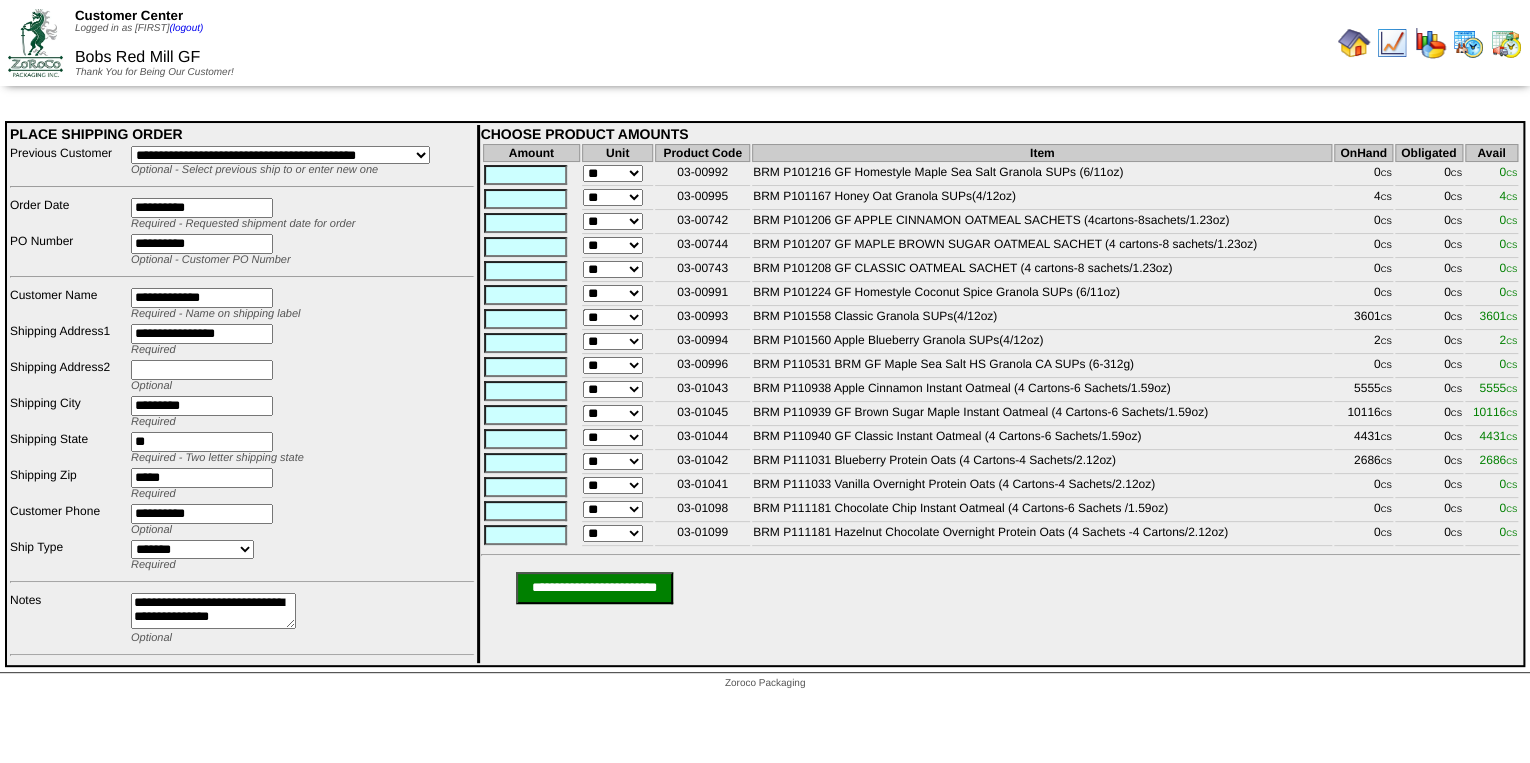 scroll, scrollTop: 28, scrollLeft: 0, axis: vertical 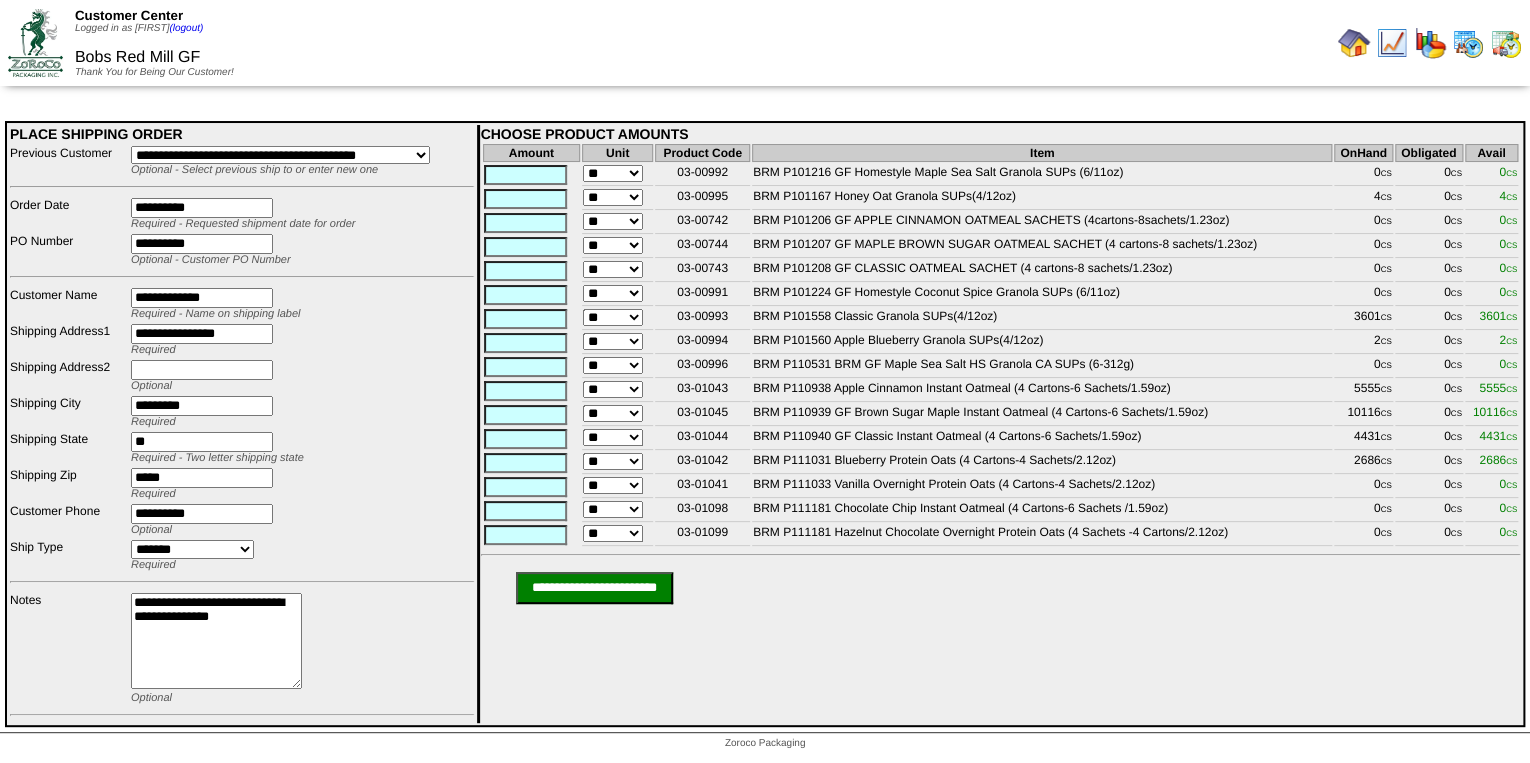 drag, startPoint x: 291, startPoint y: 630, endPoint x: 297, endPoint y: 692, distance: 62.289646 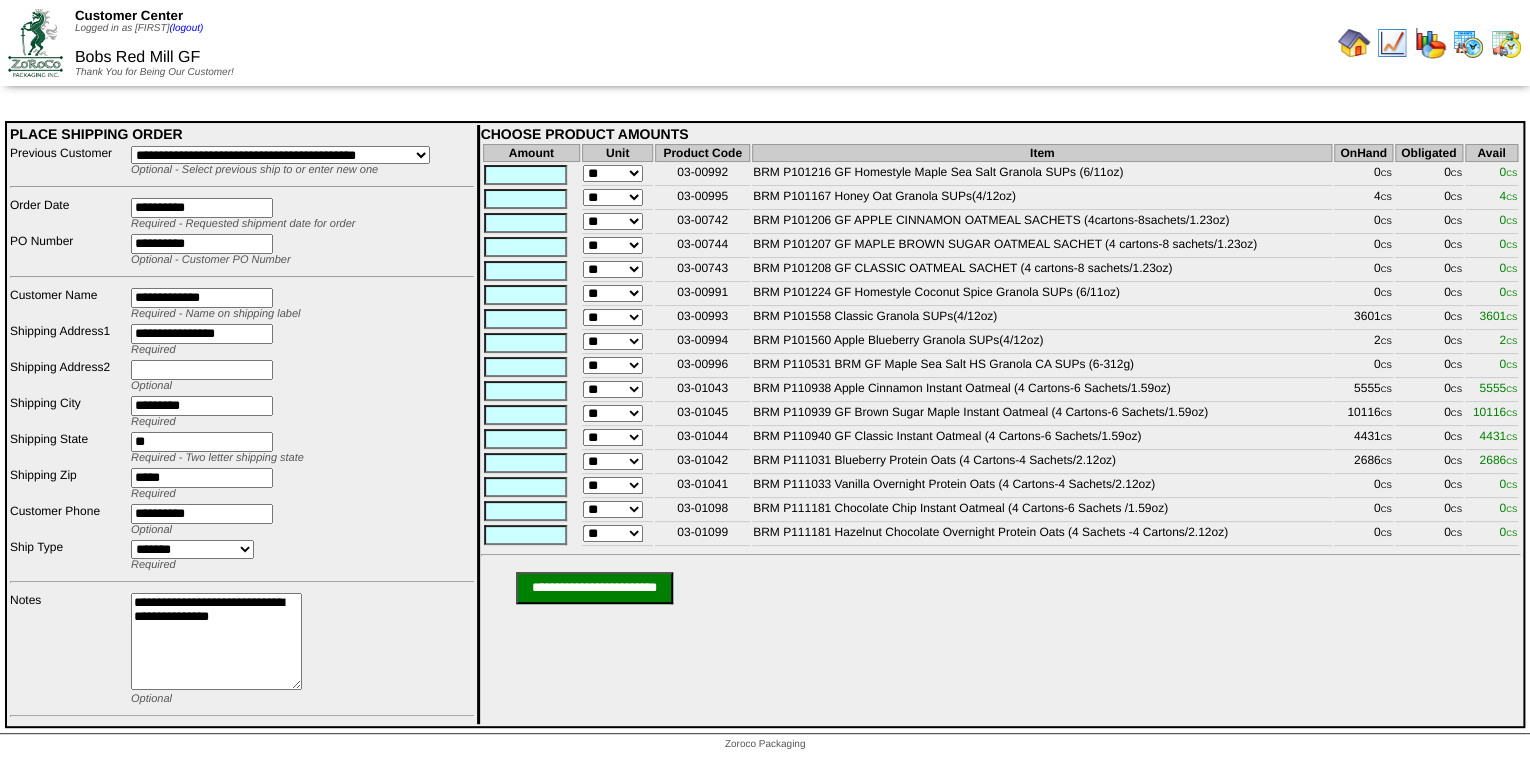 click on "**********" at bounding box center (216, 642) 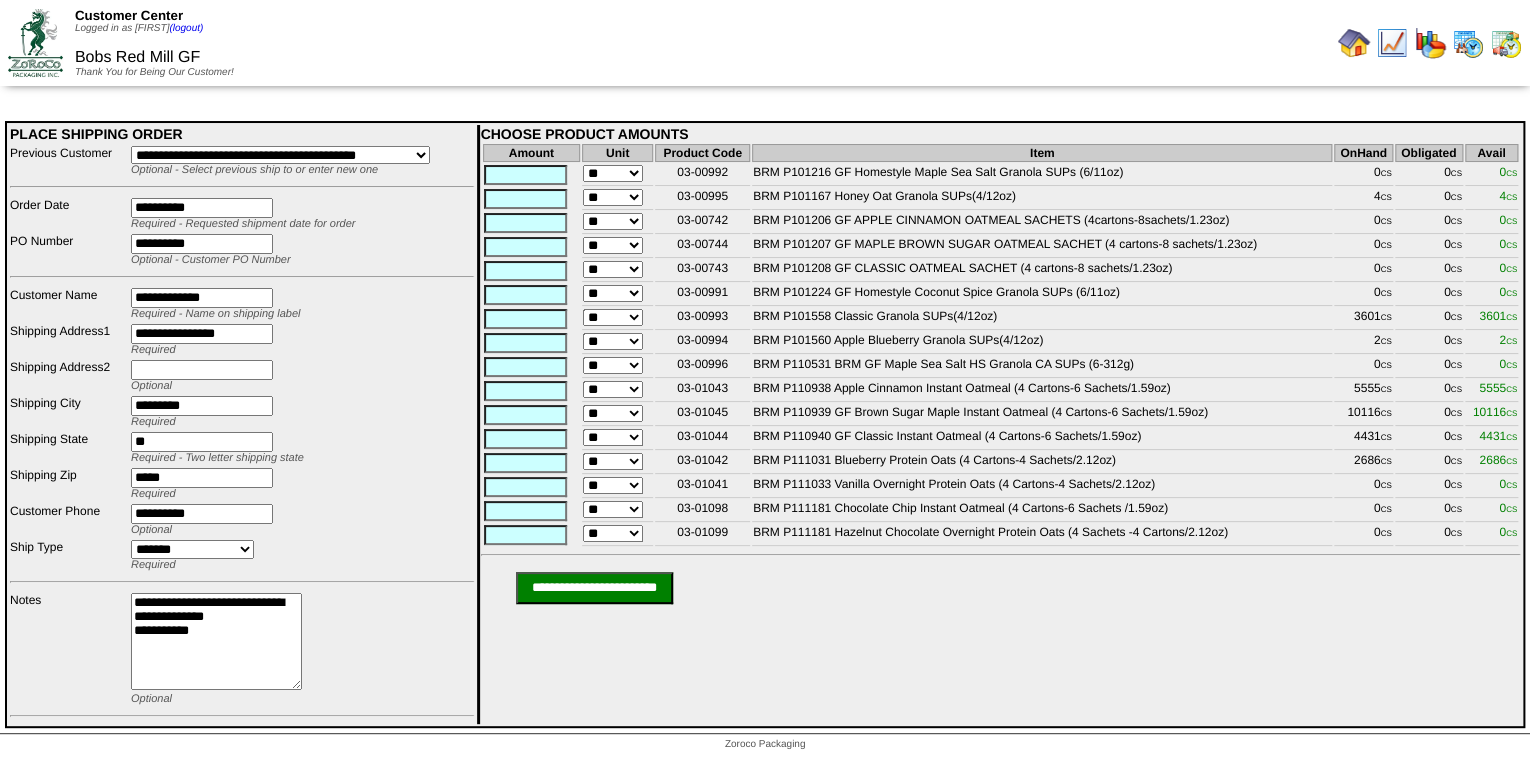 click on "**********" at bounding box center [216, 642] 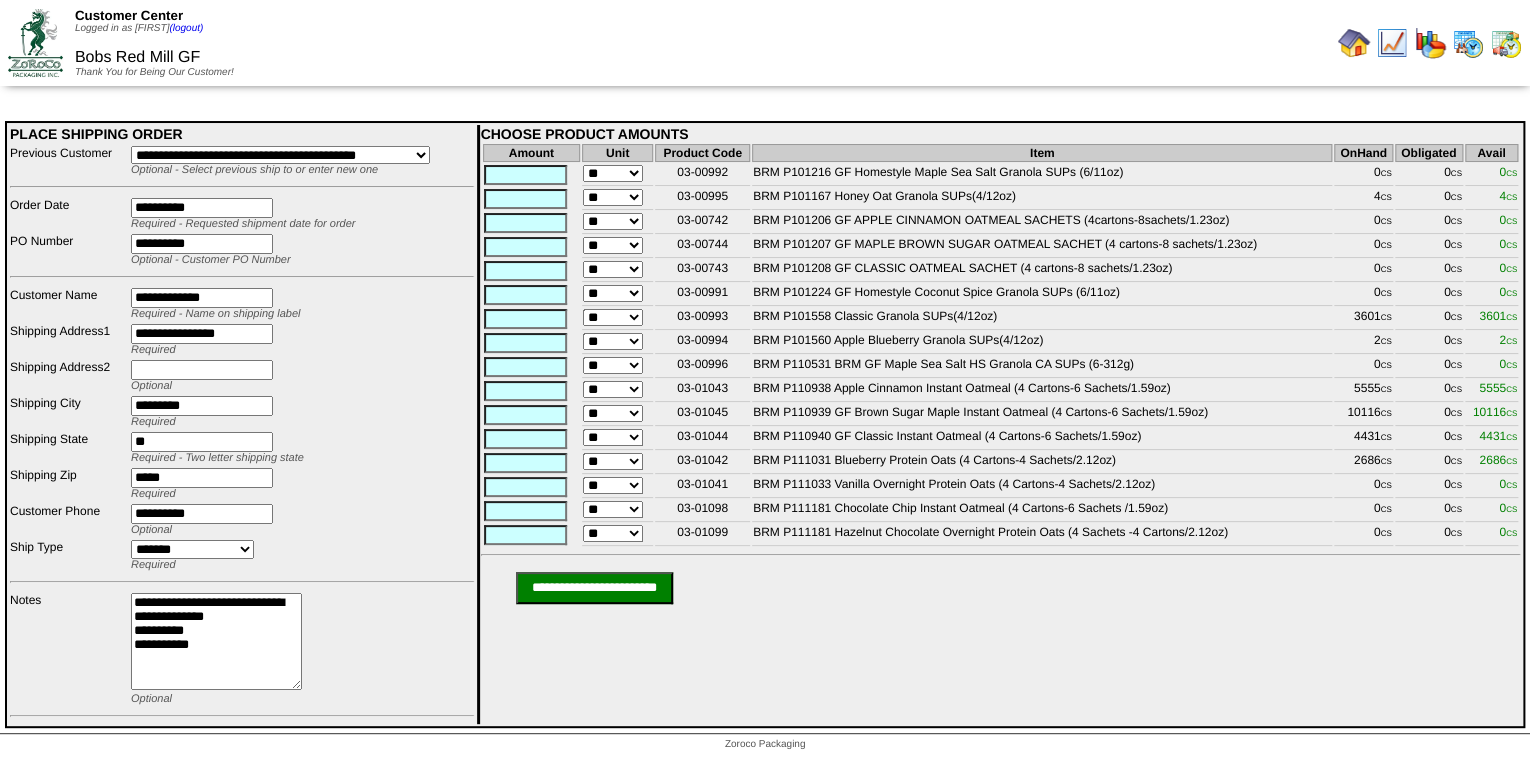 type on "**********" 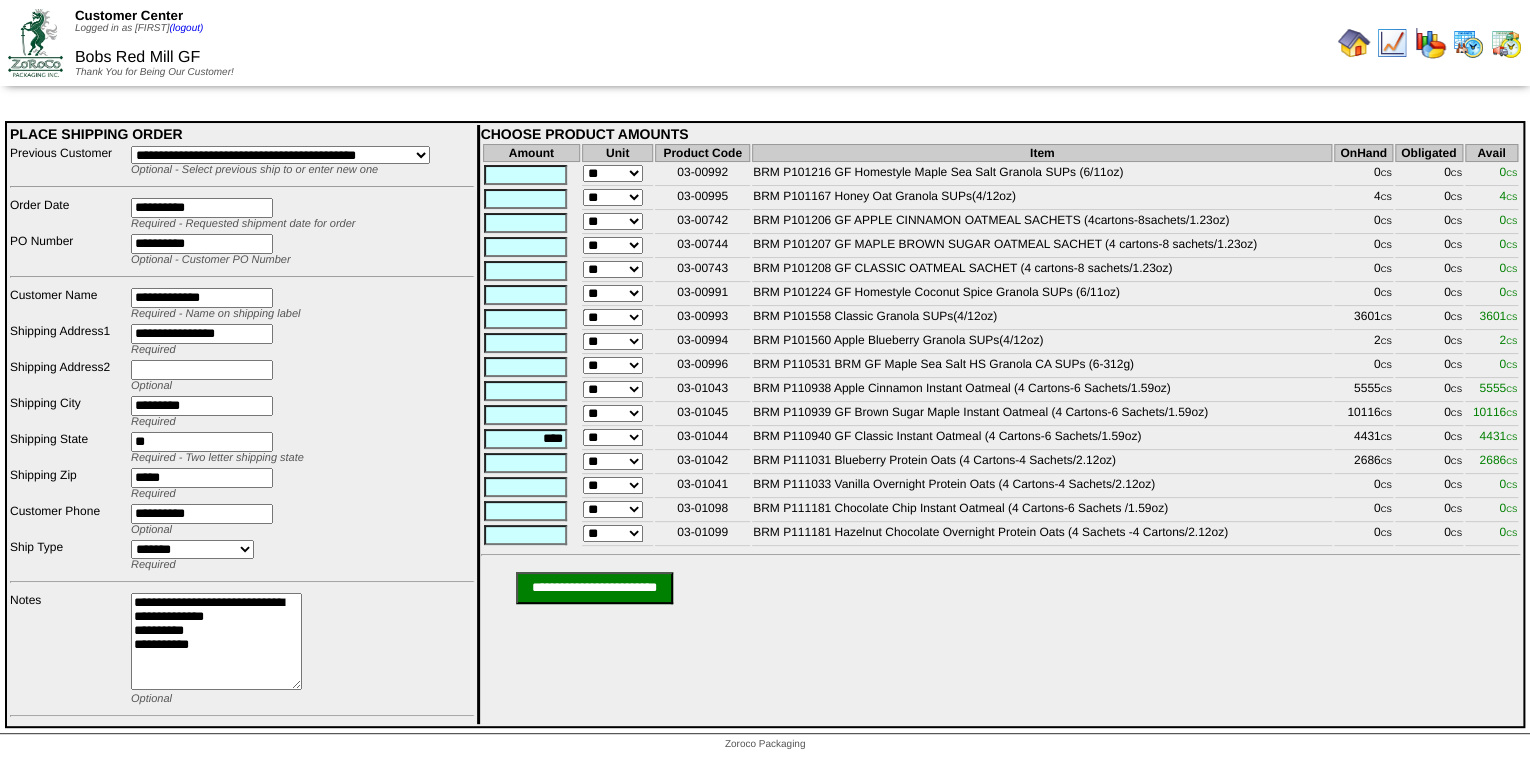 type on "****" 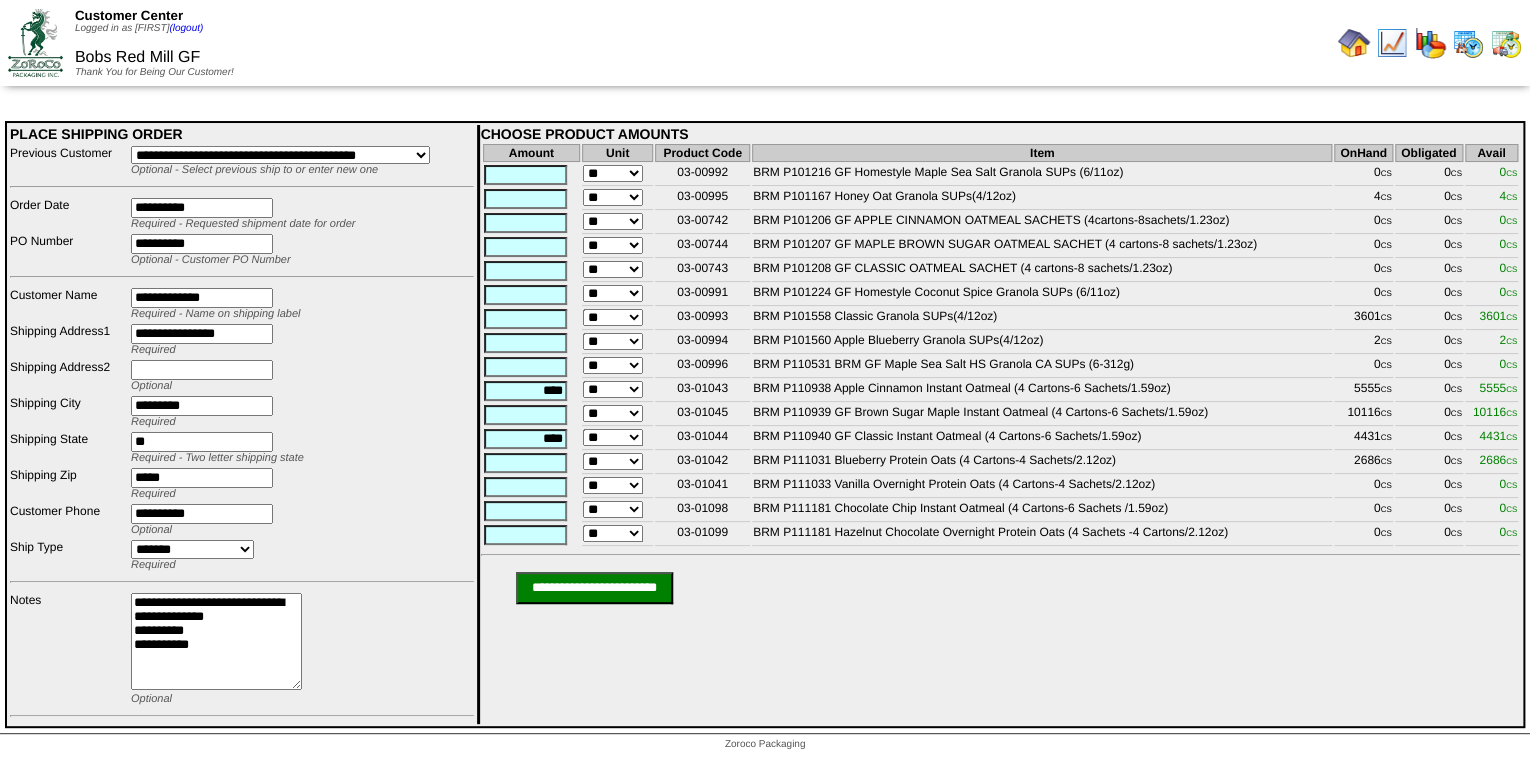 type on "****" 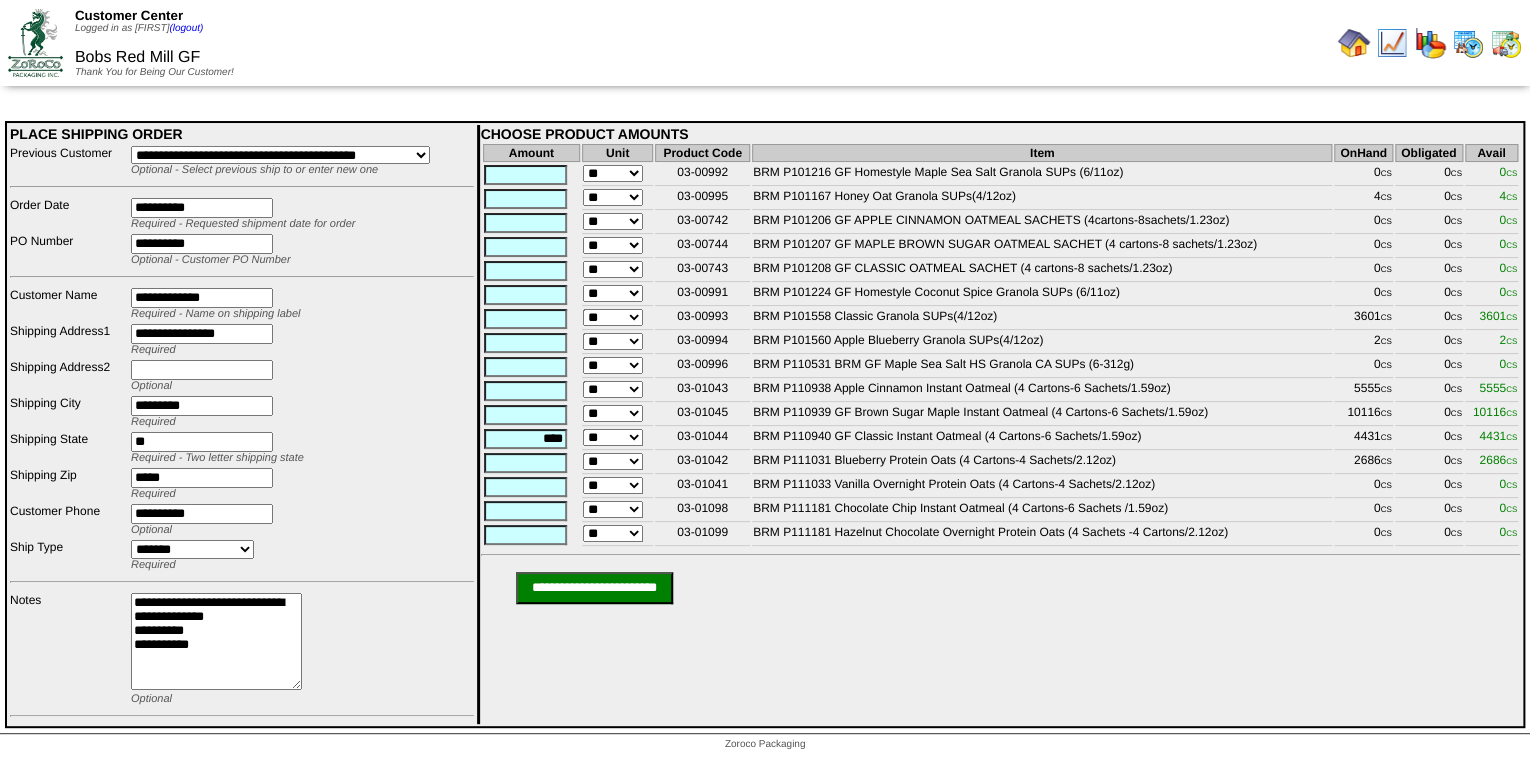 type 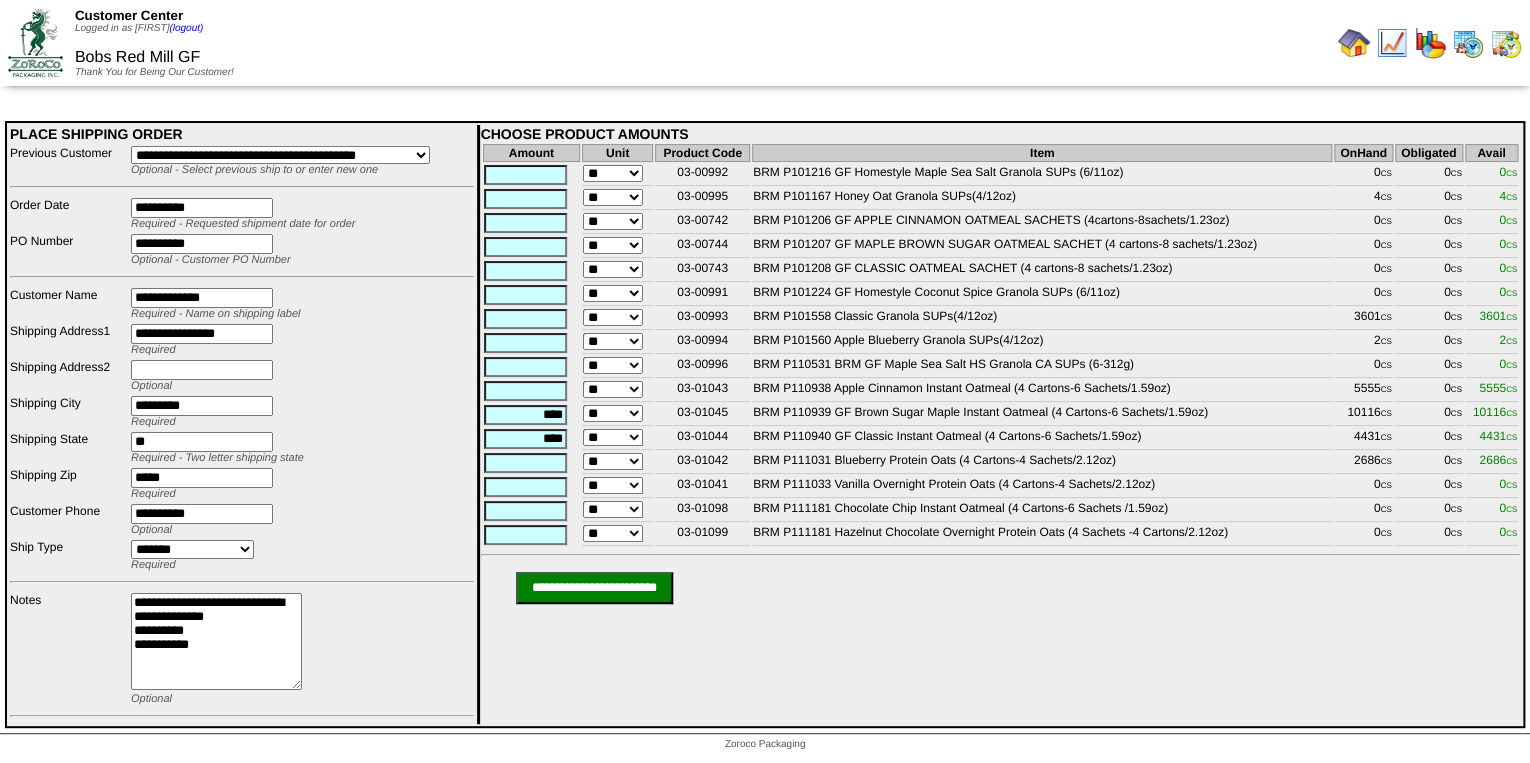 type on "****" 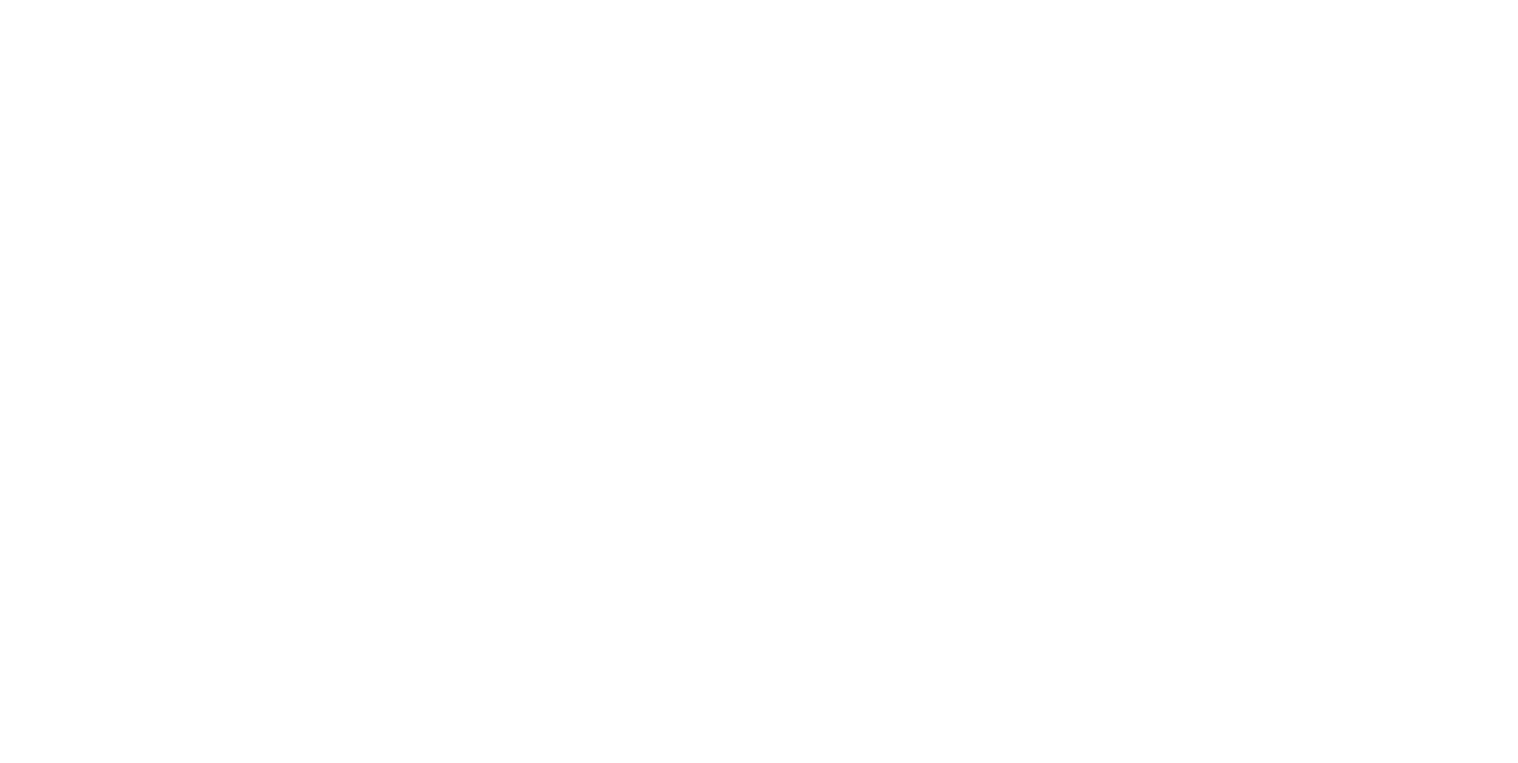 scroll, scrollTop: 0, scrollLeft: 0, axis: both 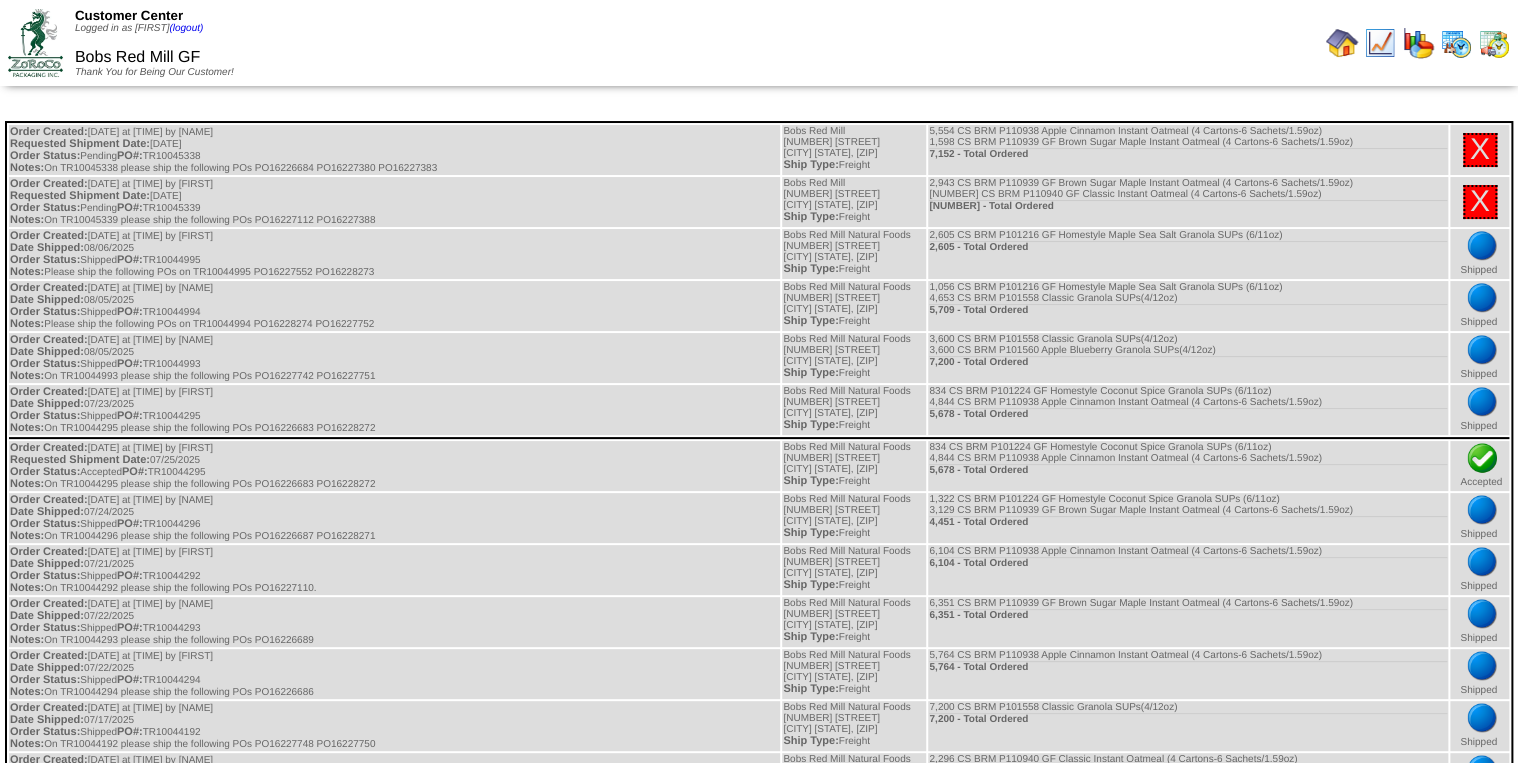 click at bounding box center (1342, 43) 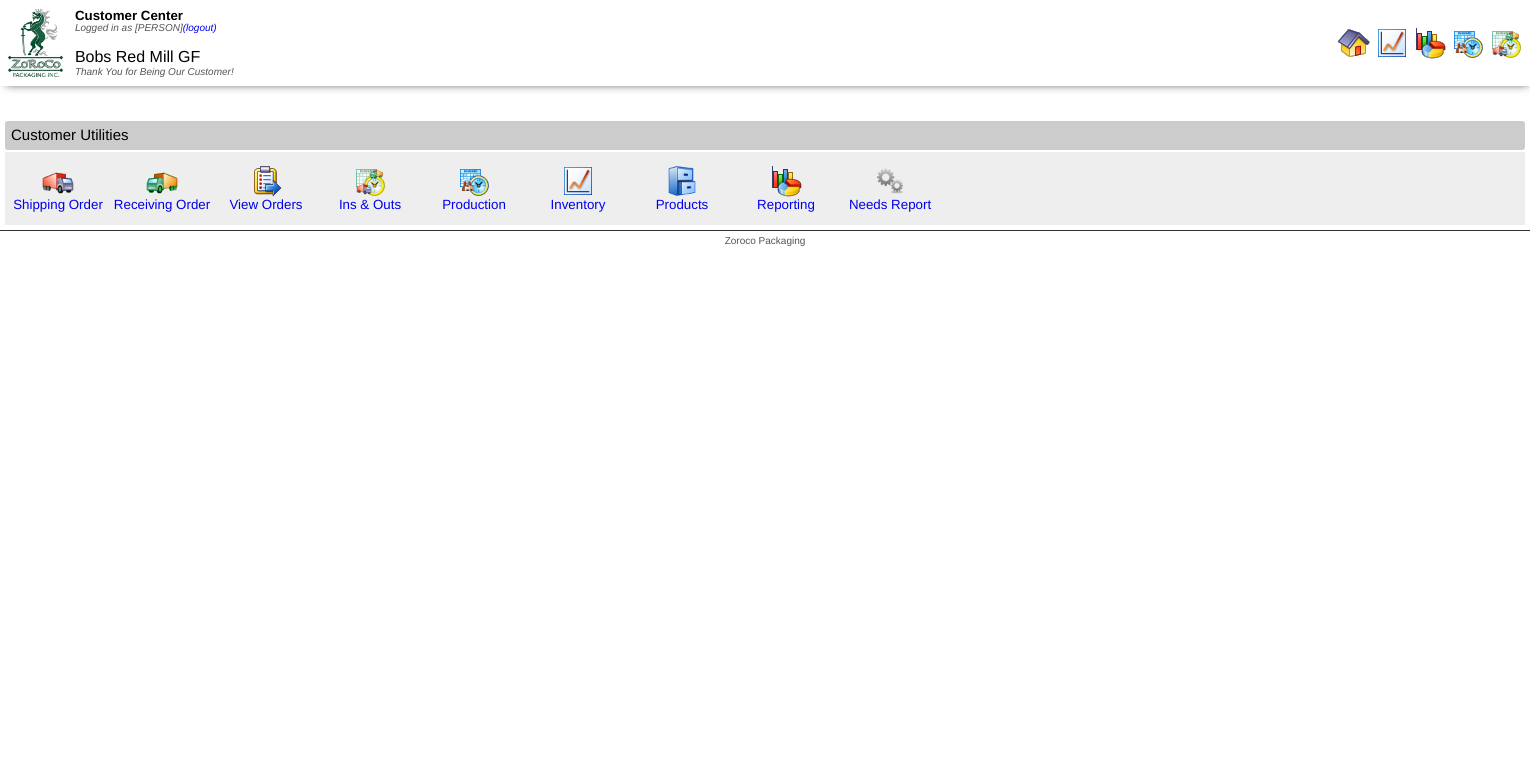 scroll, scrollTop: 0, scrollLeft: 0, axis: both 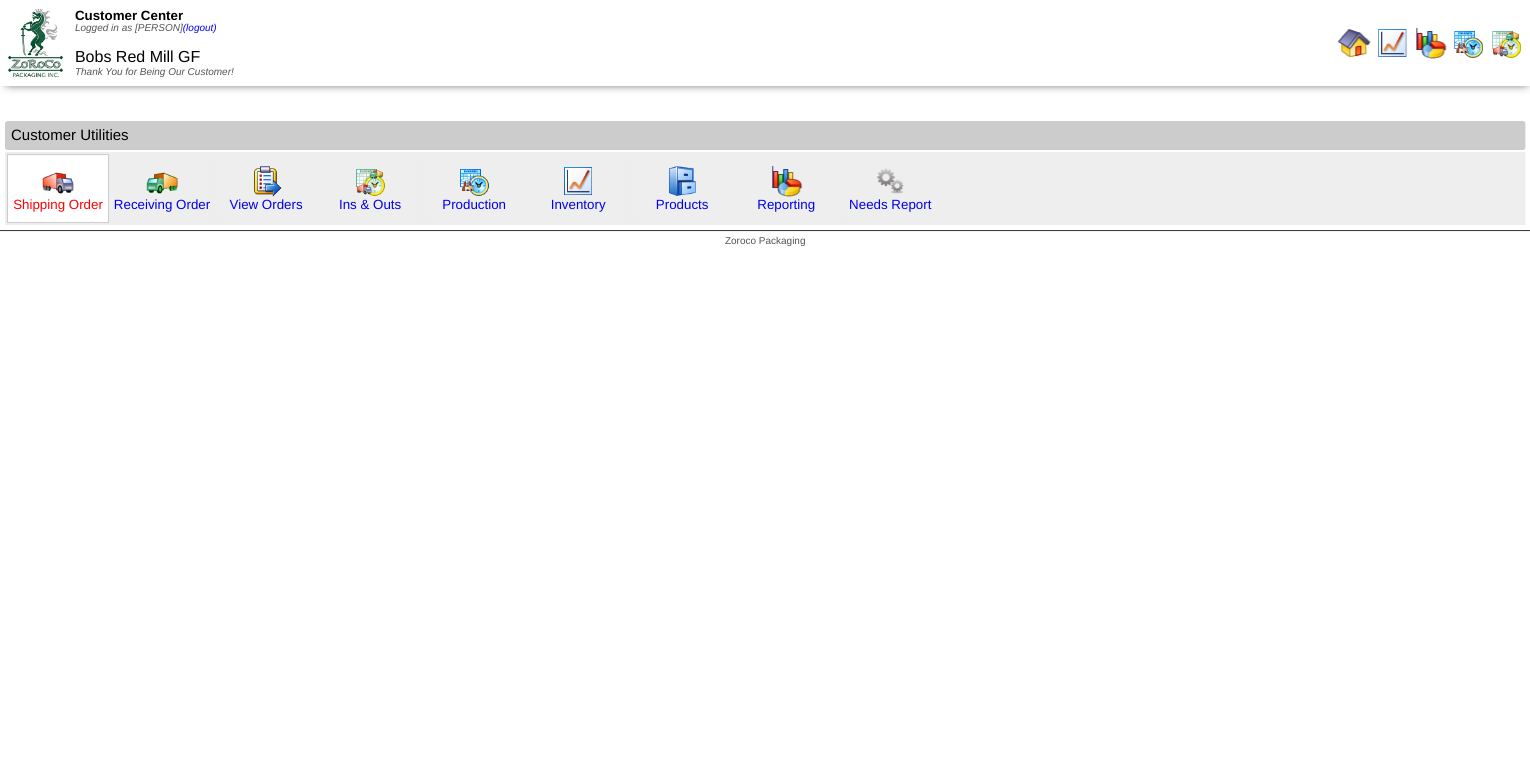 click on "Shipping Order" at bounding box center [58, 204] 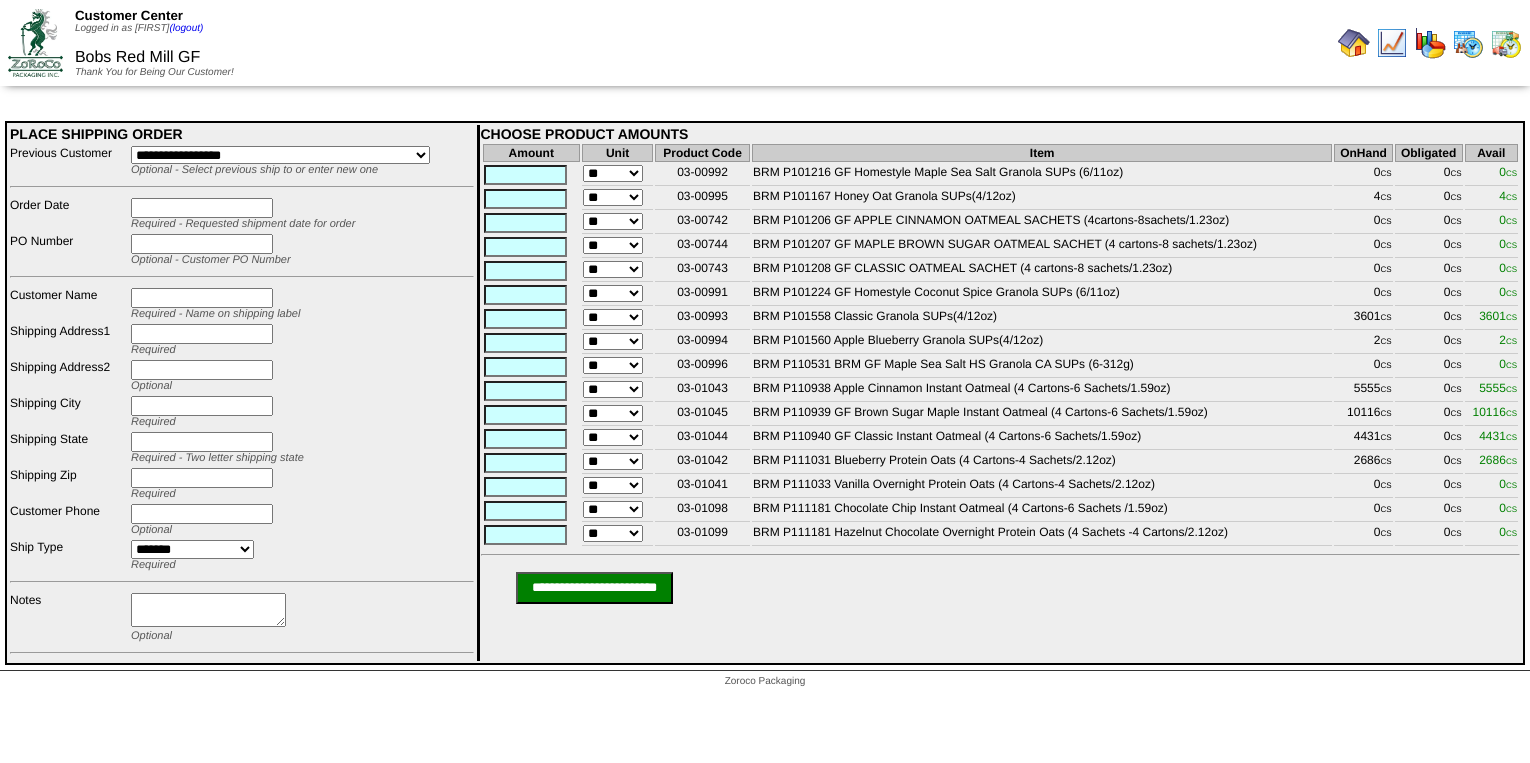 scroll, scrollTop: 0, scrollLeft: 0, axis: both 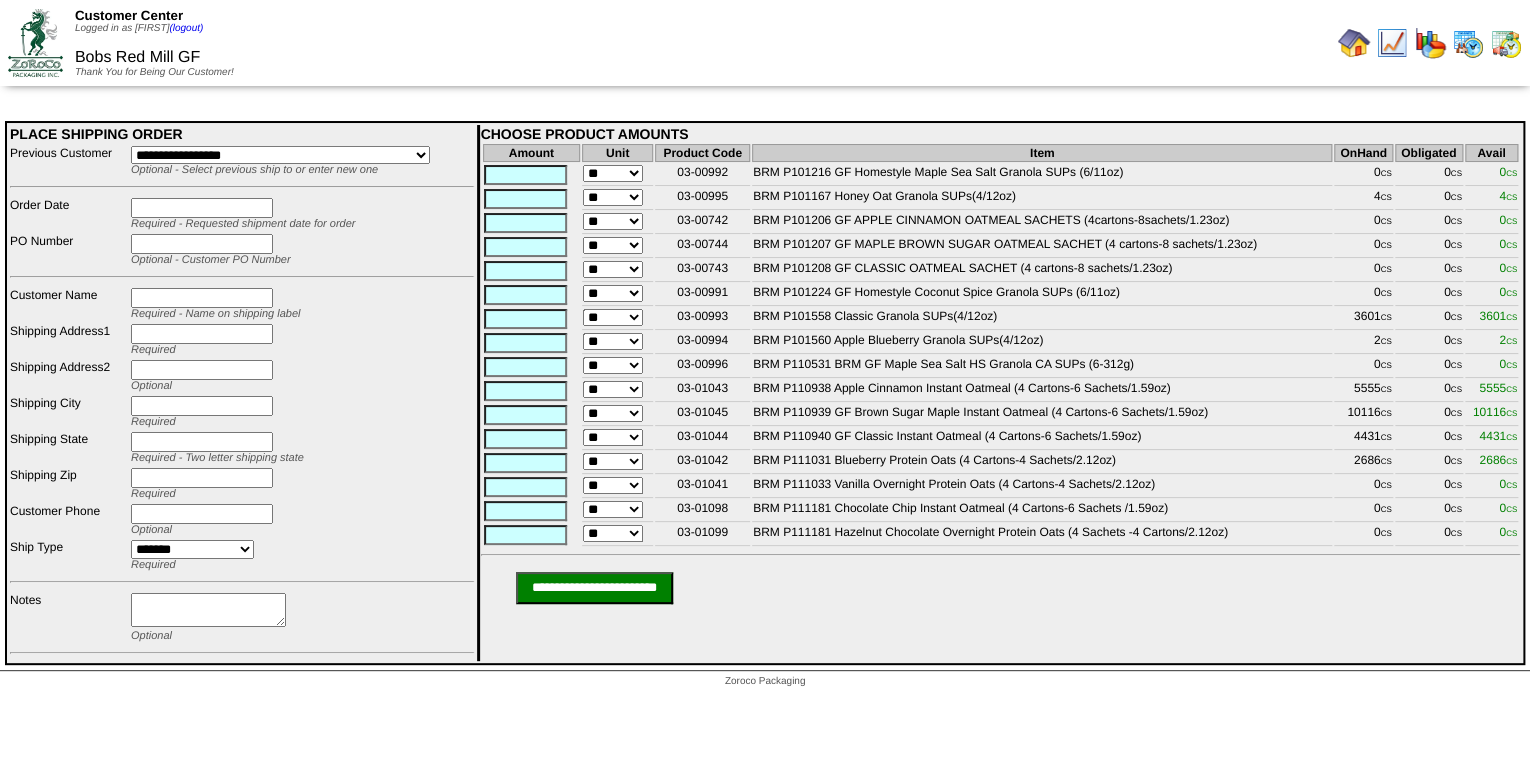 click on "**********" at bounding box center [280, 155] 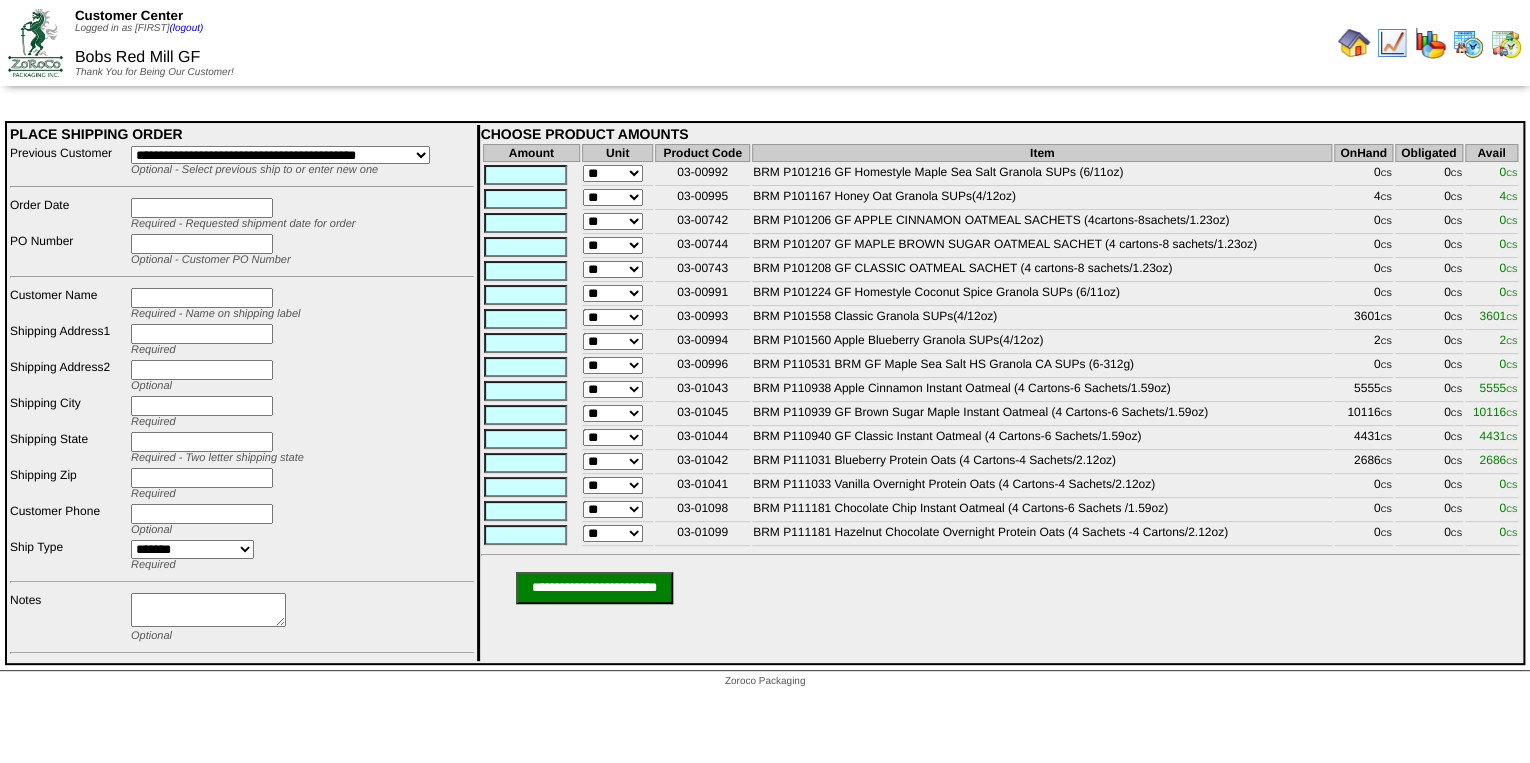 click on "**********" at bounding box center (280, 155) 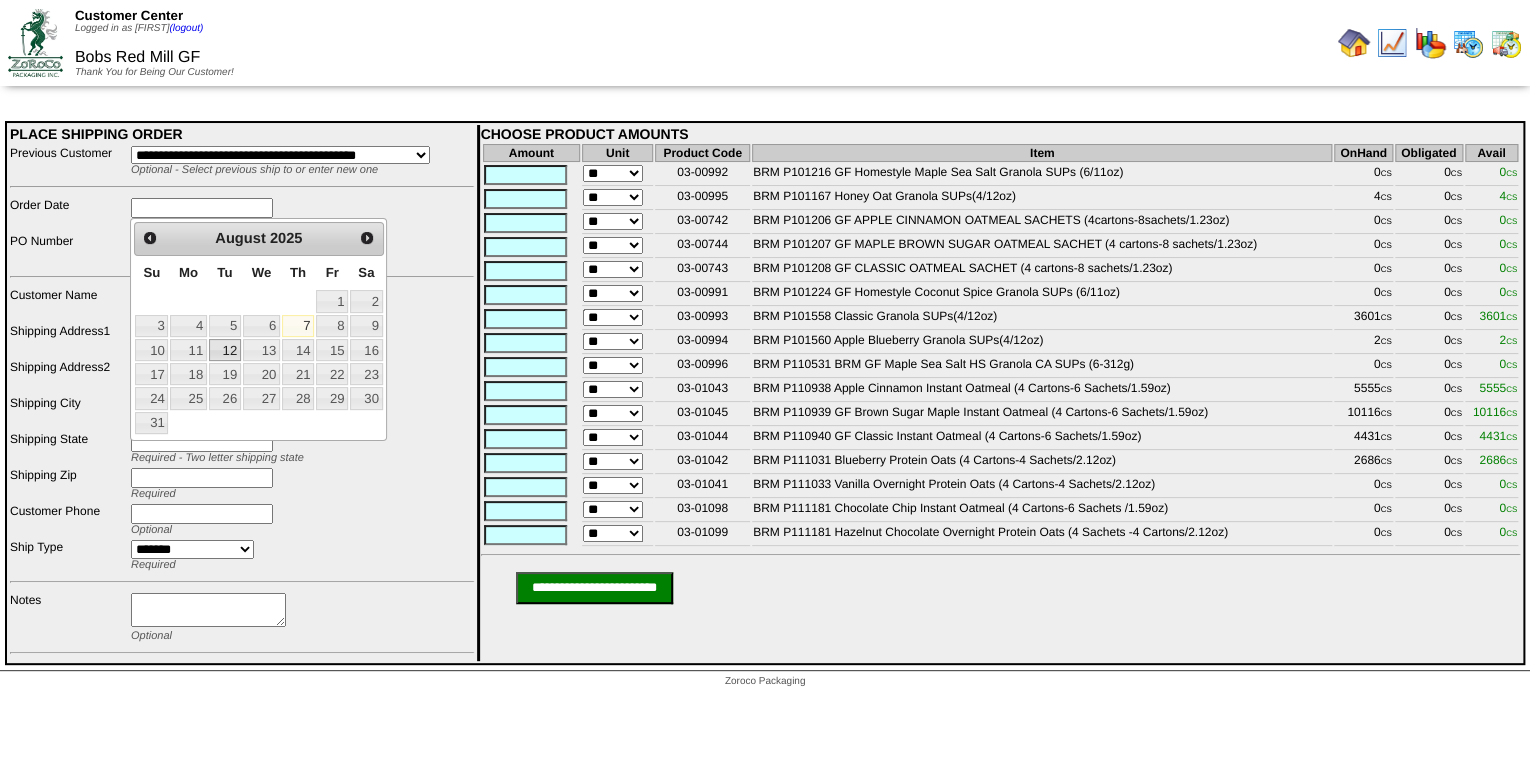 click on "12" at bounding box center [225, 350] 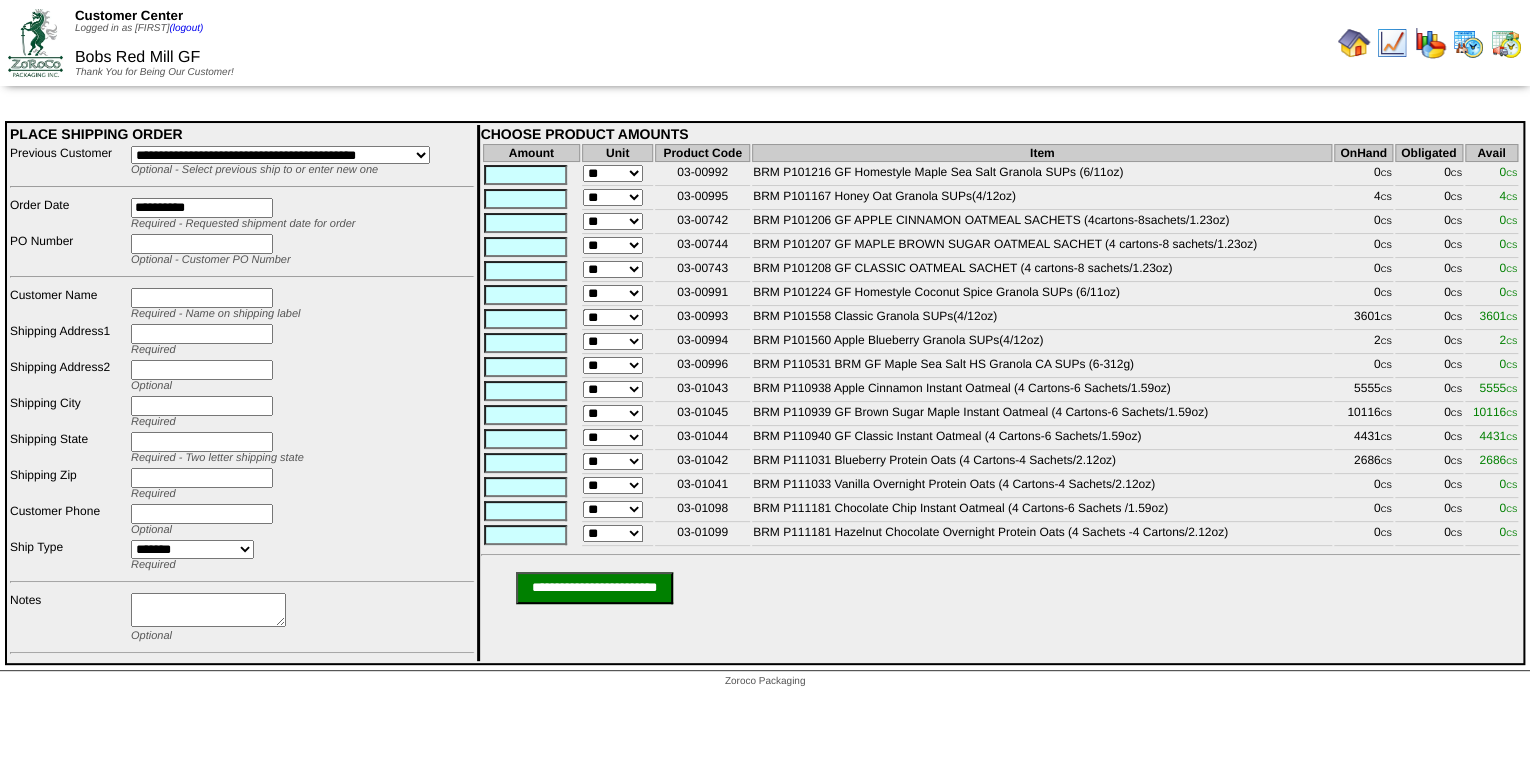 click at bounding box center (202, 244) 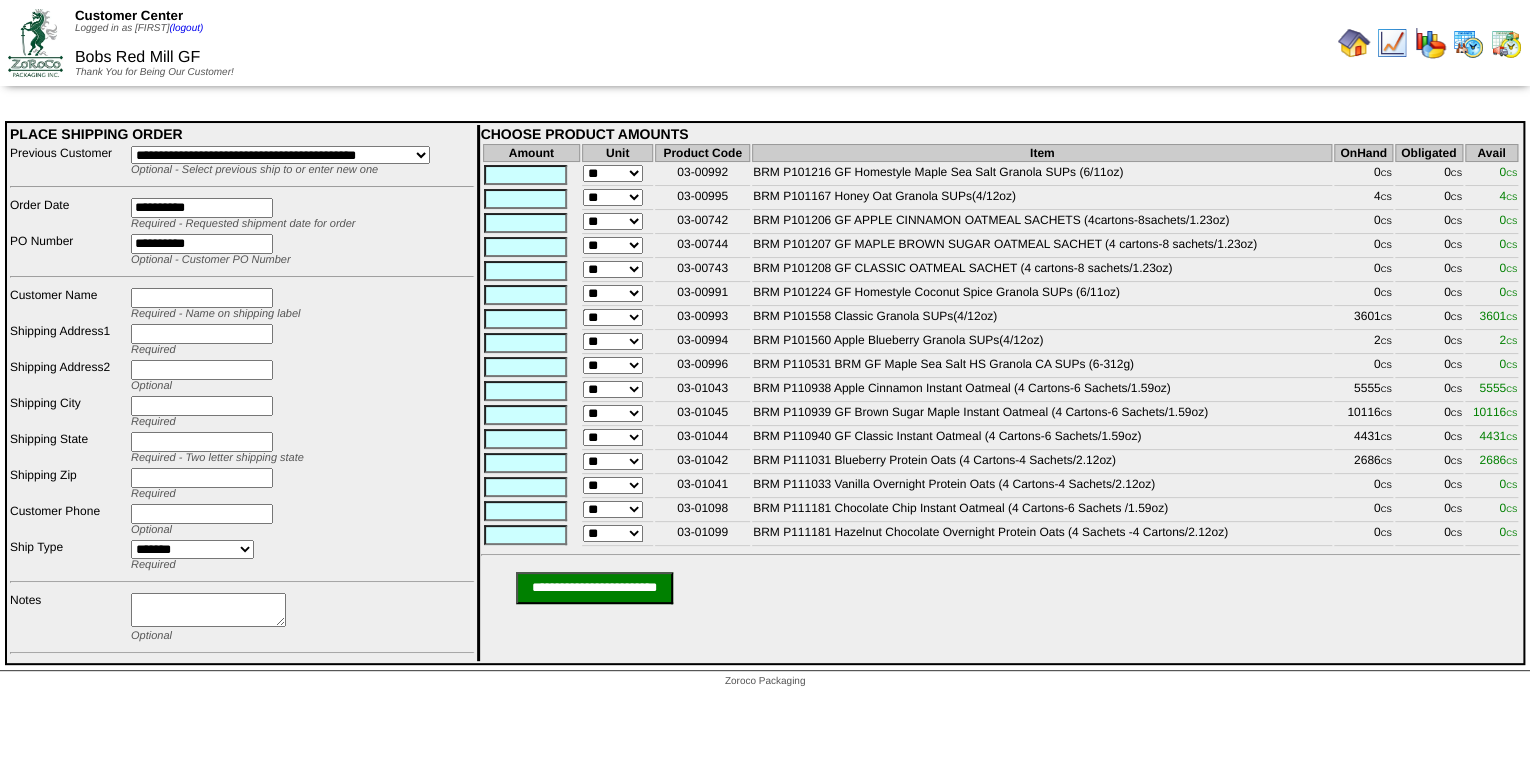 type on "**********" 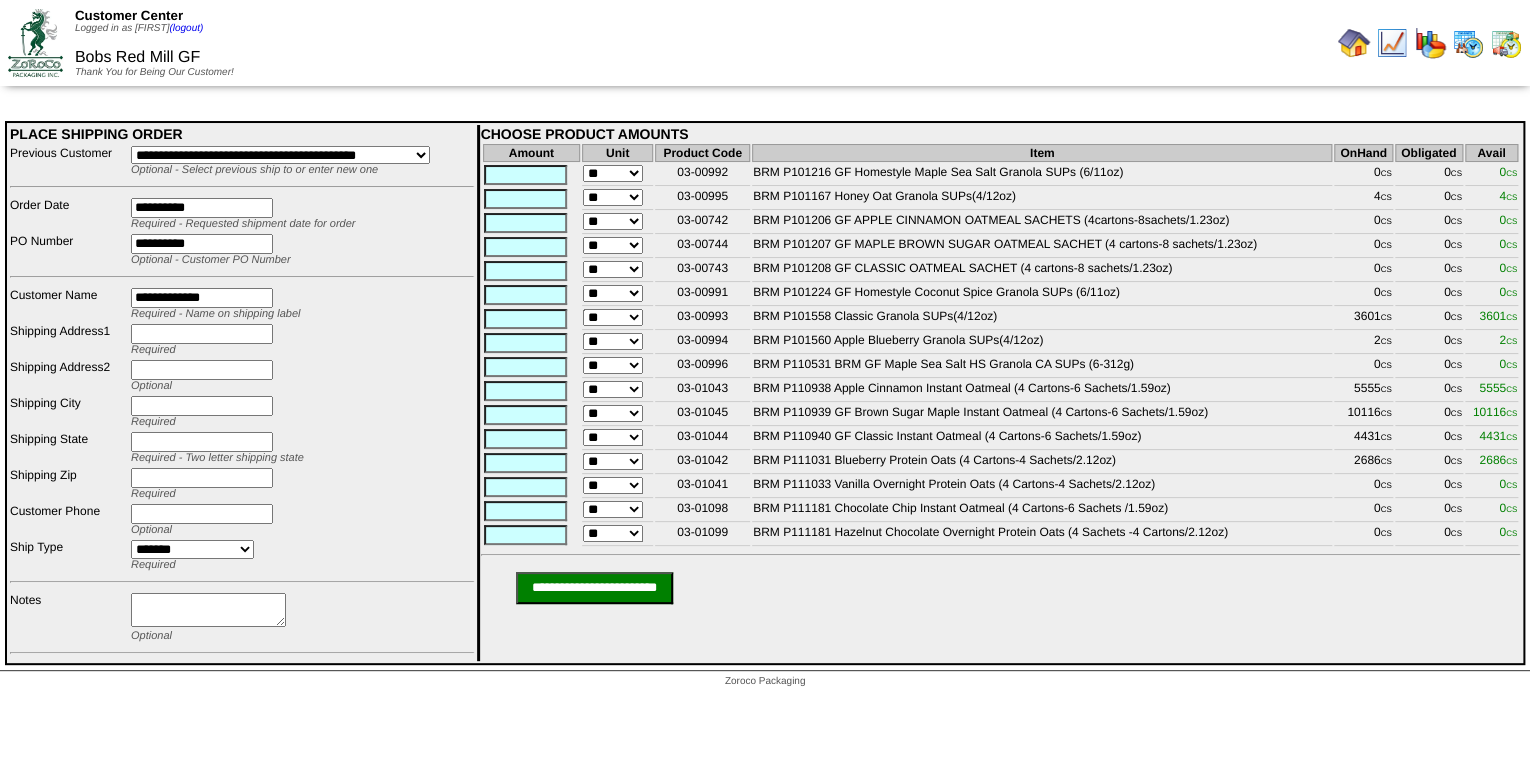 type on "**********" 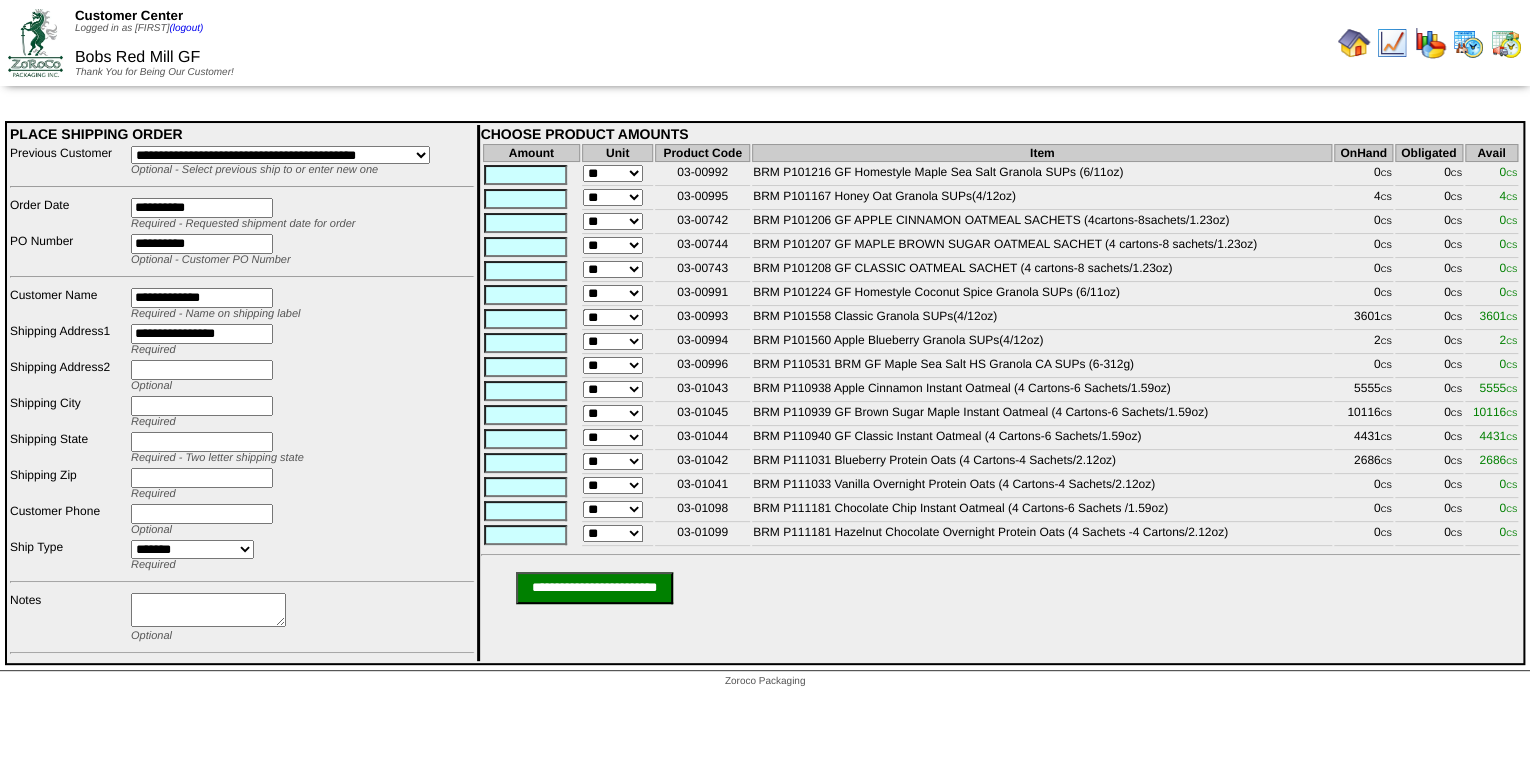 type on "****" 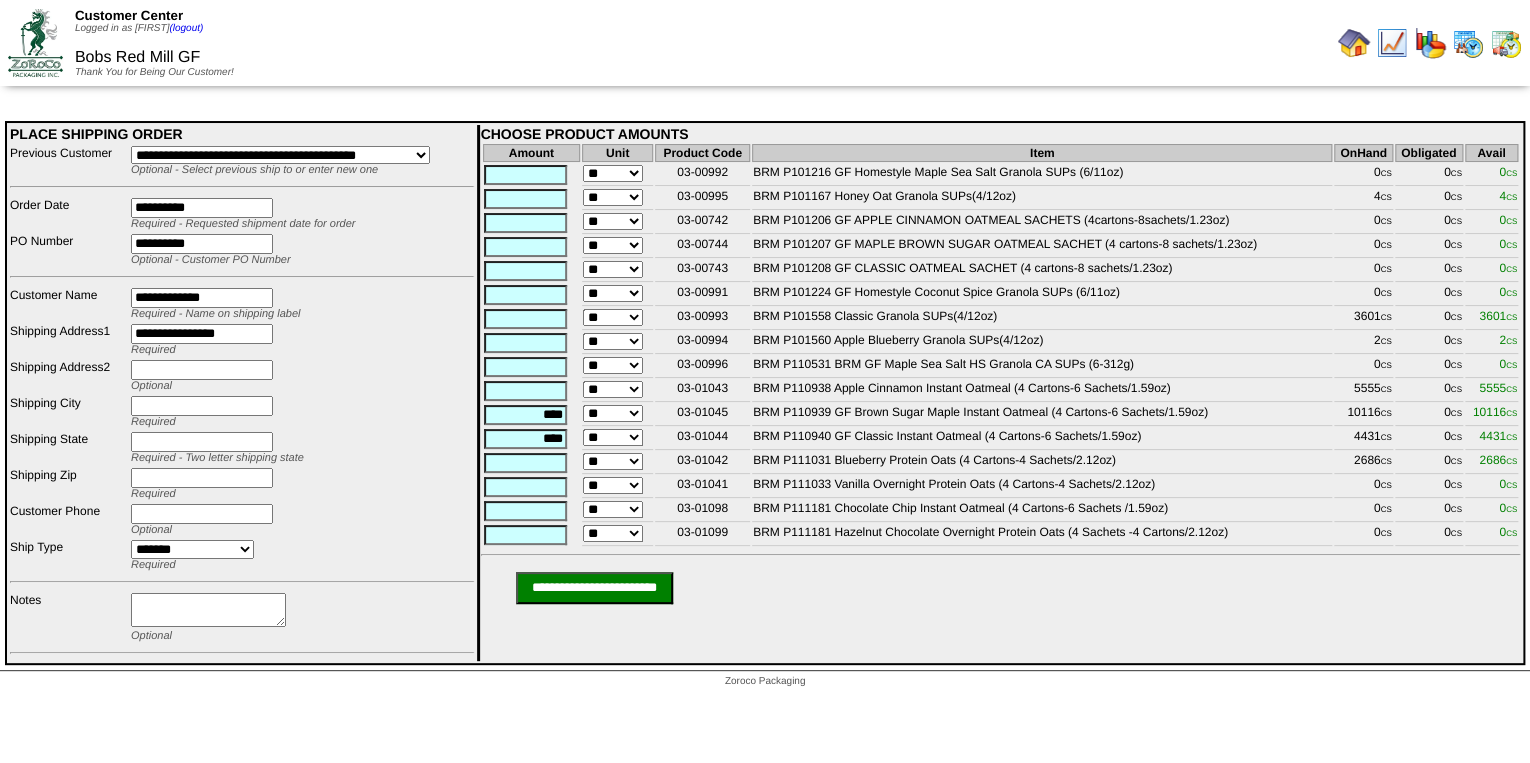 type on "*********" 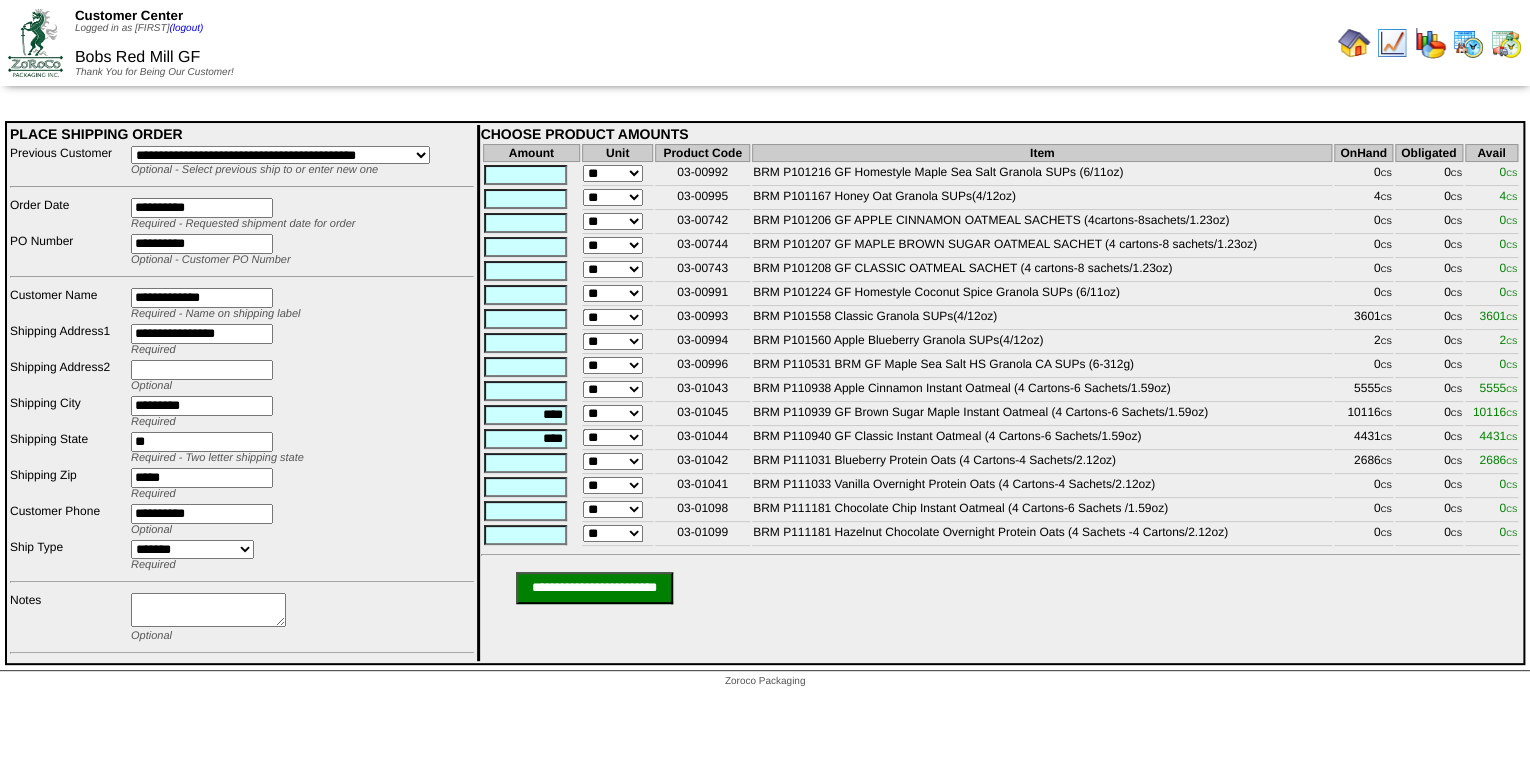 drag, startPoint x: 523, startPoint y: 430, endPoint x: 570, endPoint y: 426, distance: 47.169907 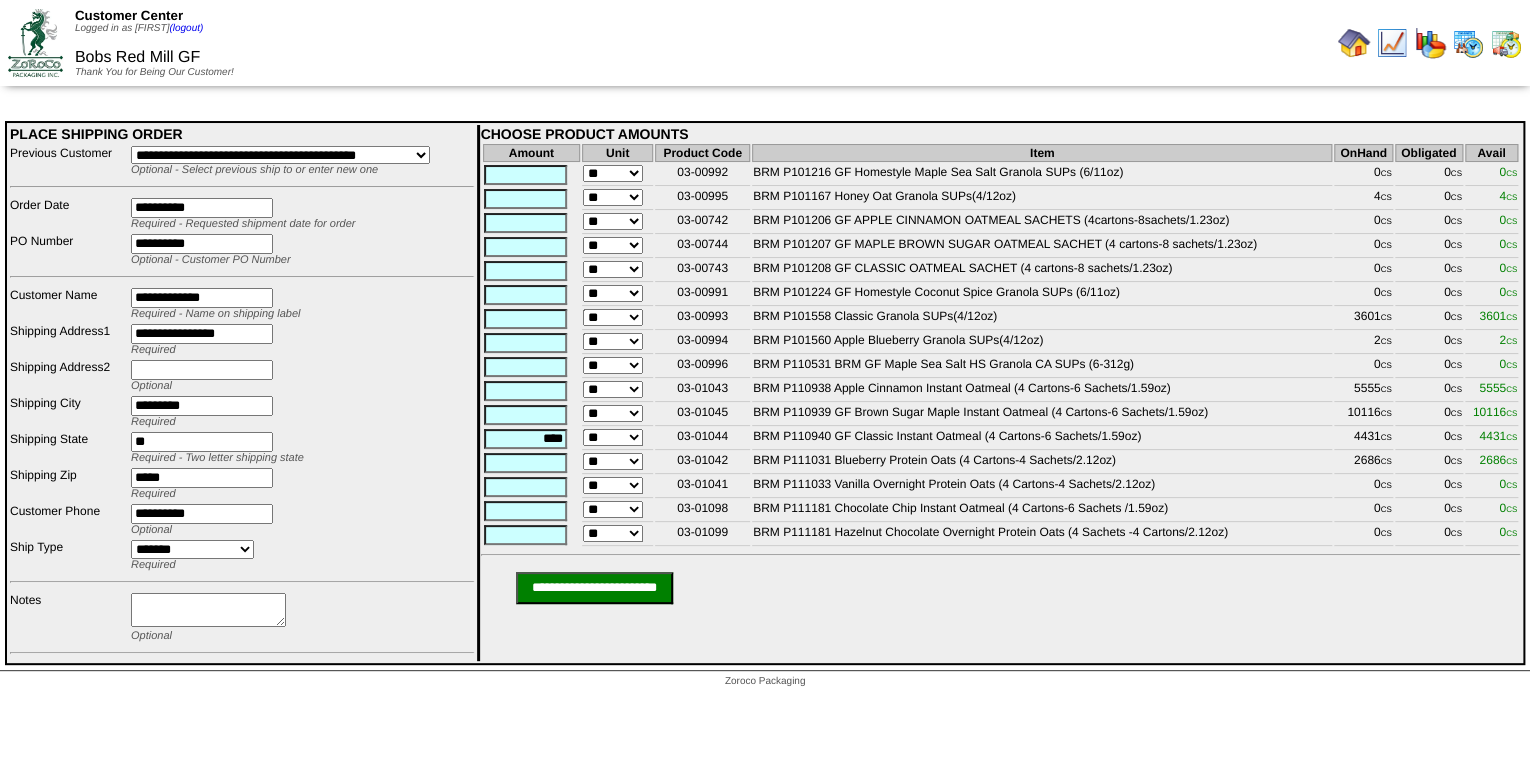 type 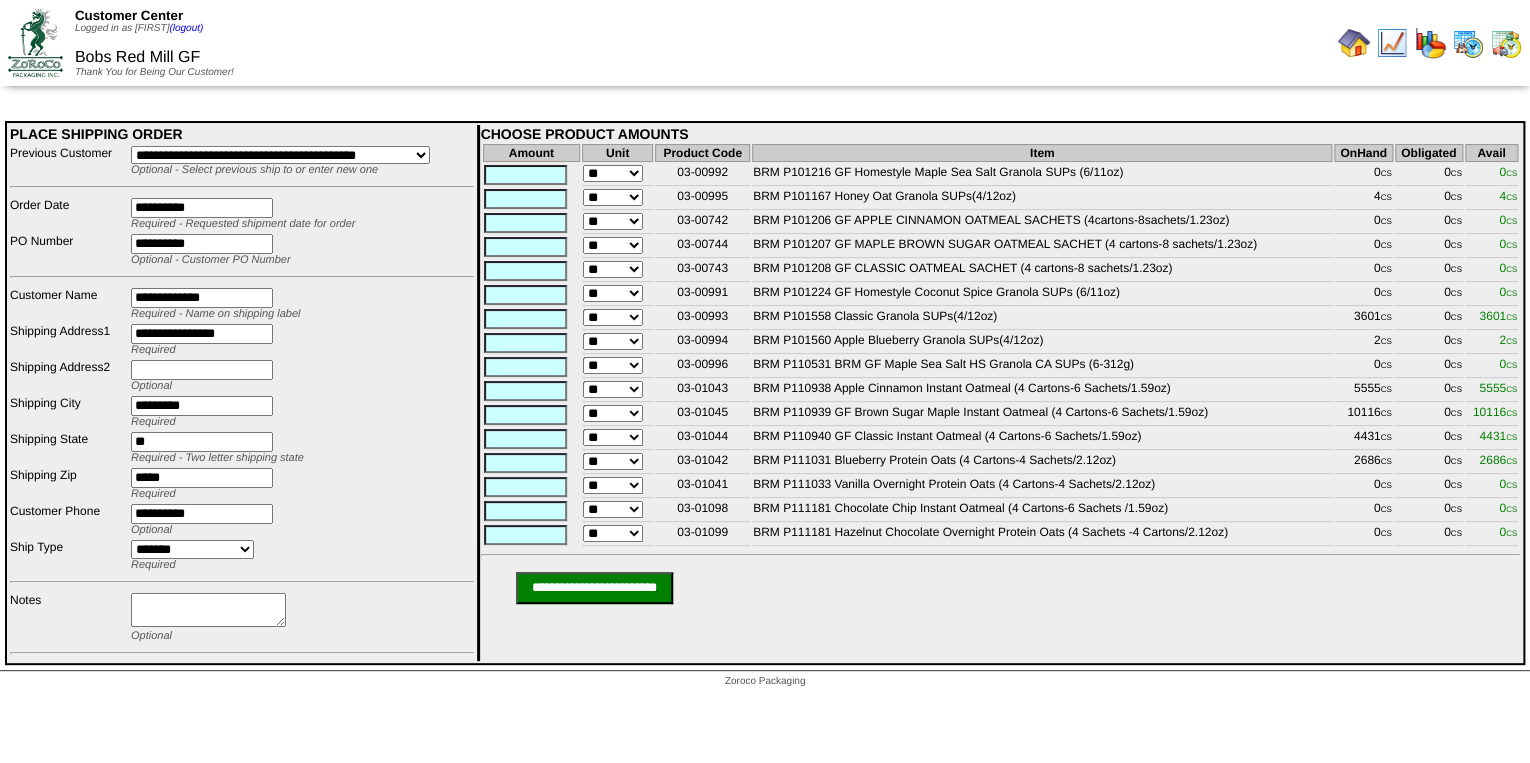 type 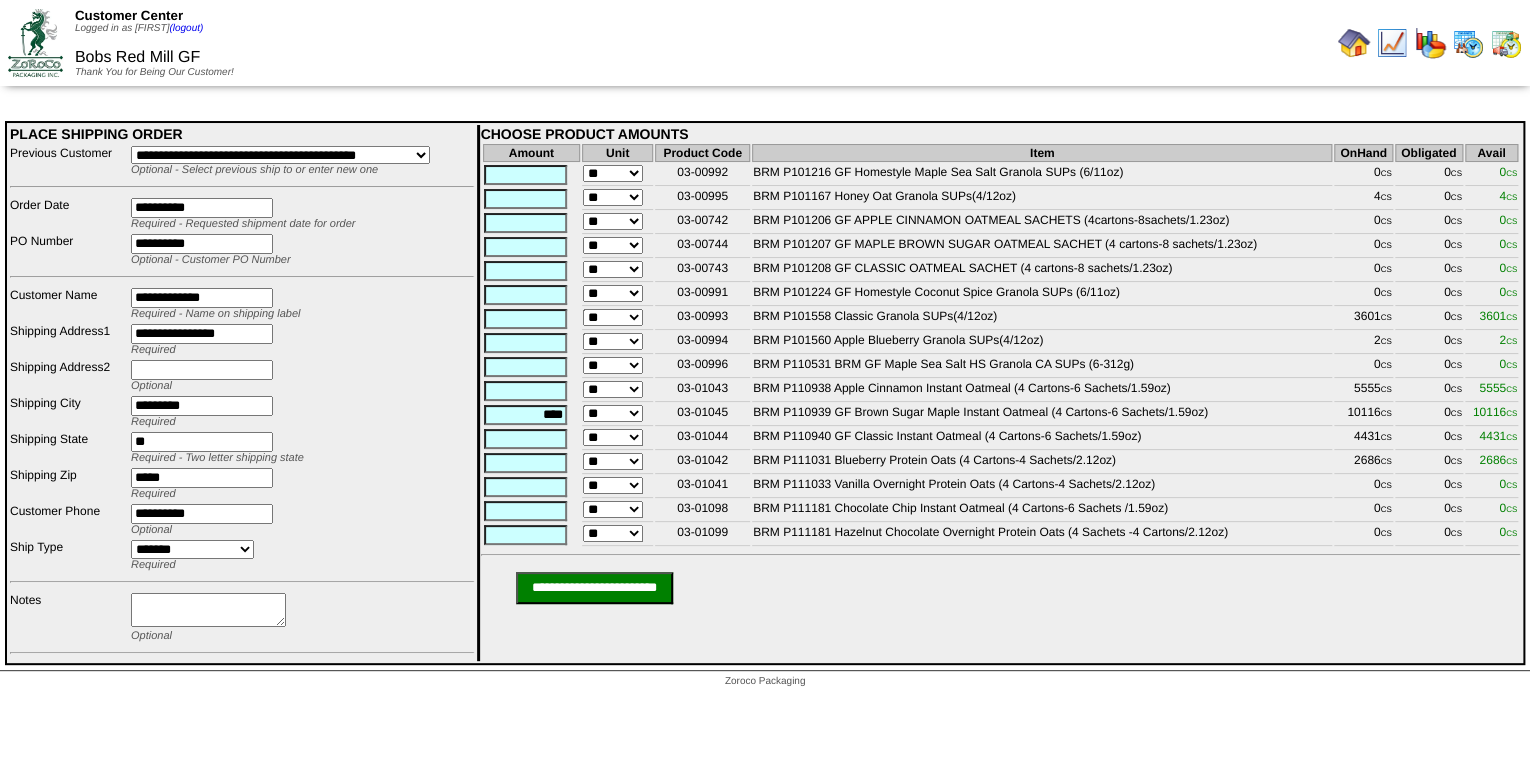 type on "****" 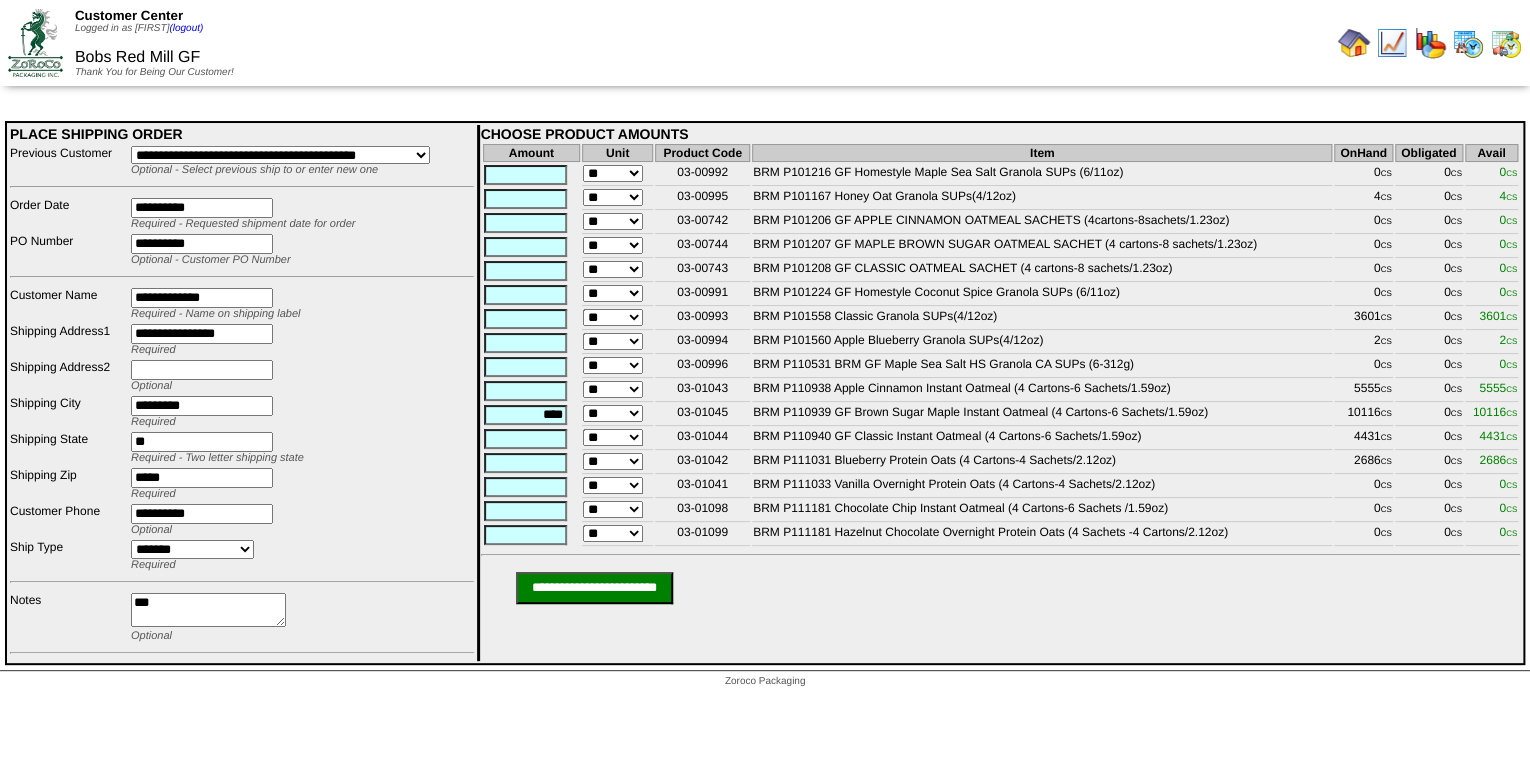 paste on "**********" 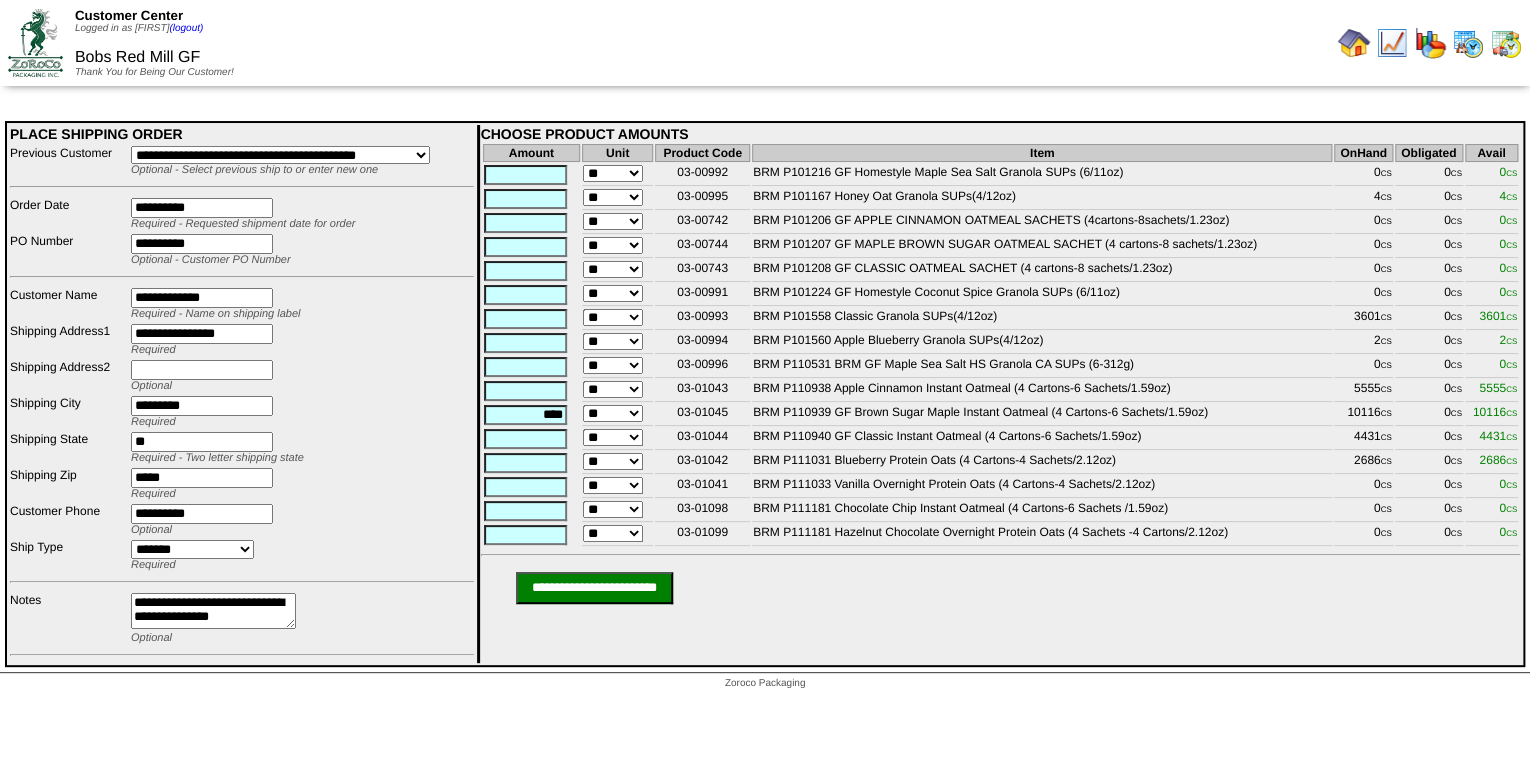 scroll, scrollTop: 28, scrollLeft: 0, axis: vertical 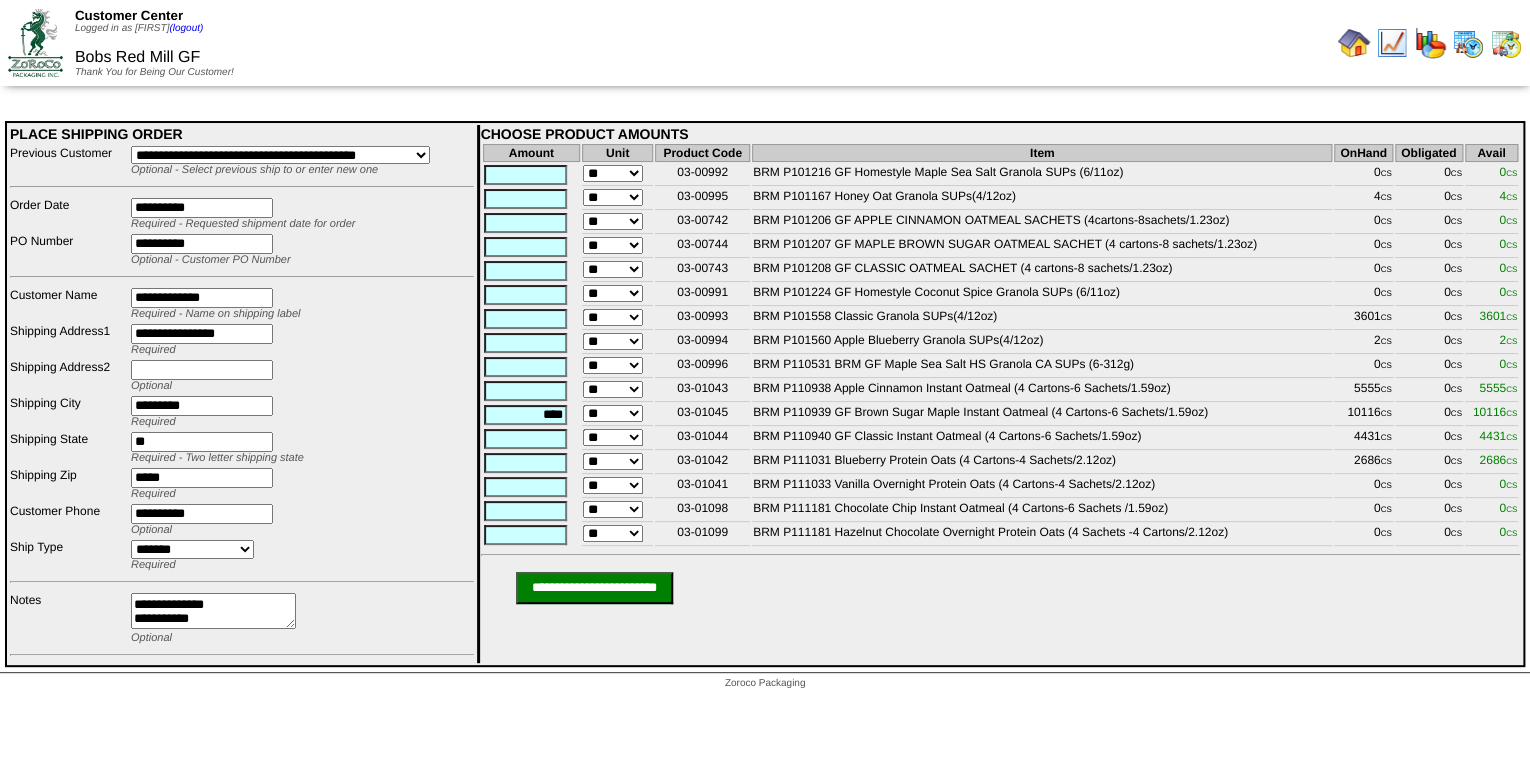 type on "**********" 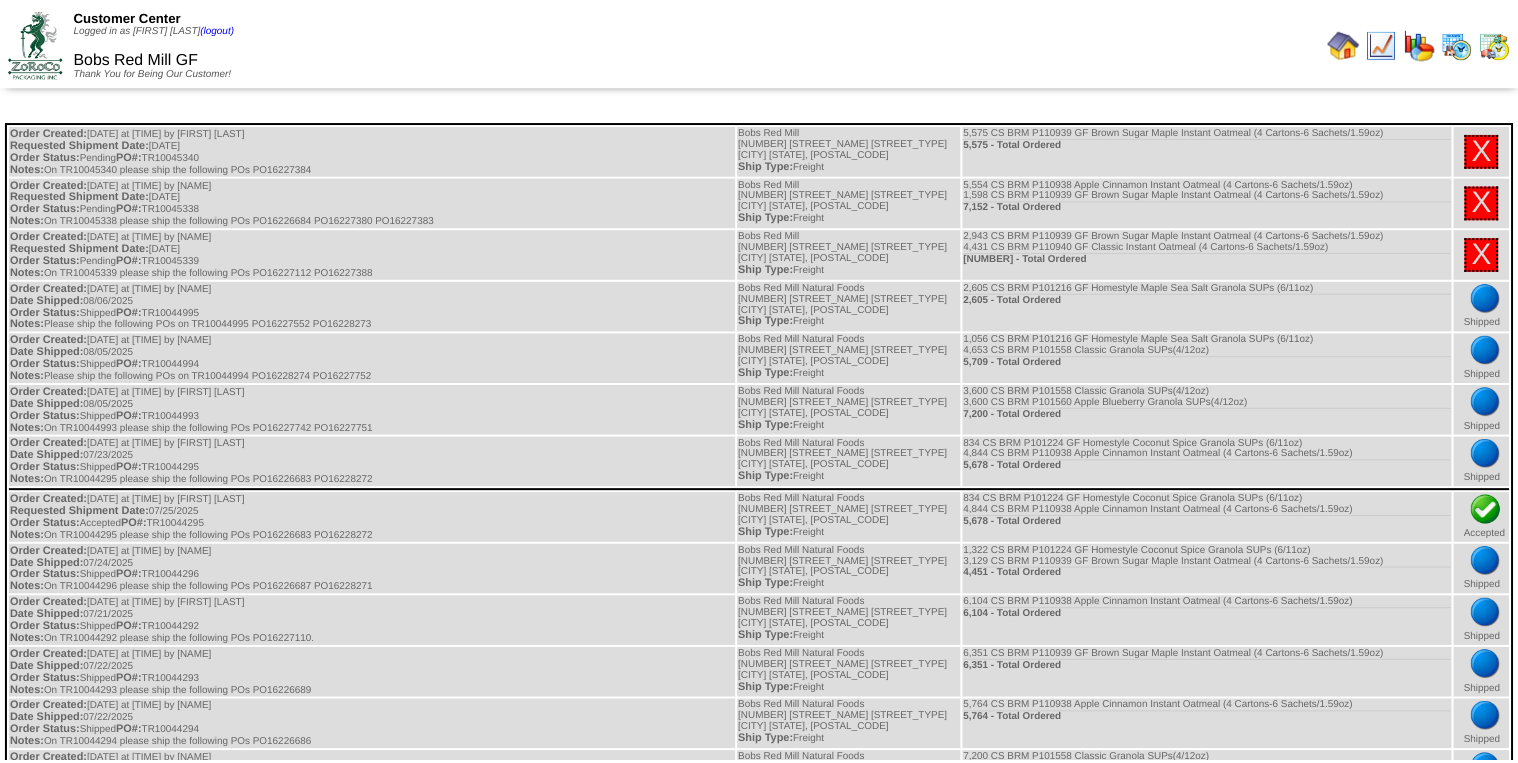 scroll, scrollTop: 0, scrollLeft: 0, axis: both 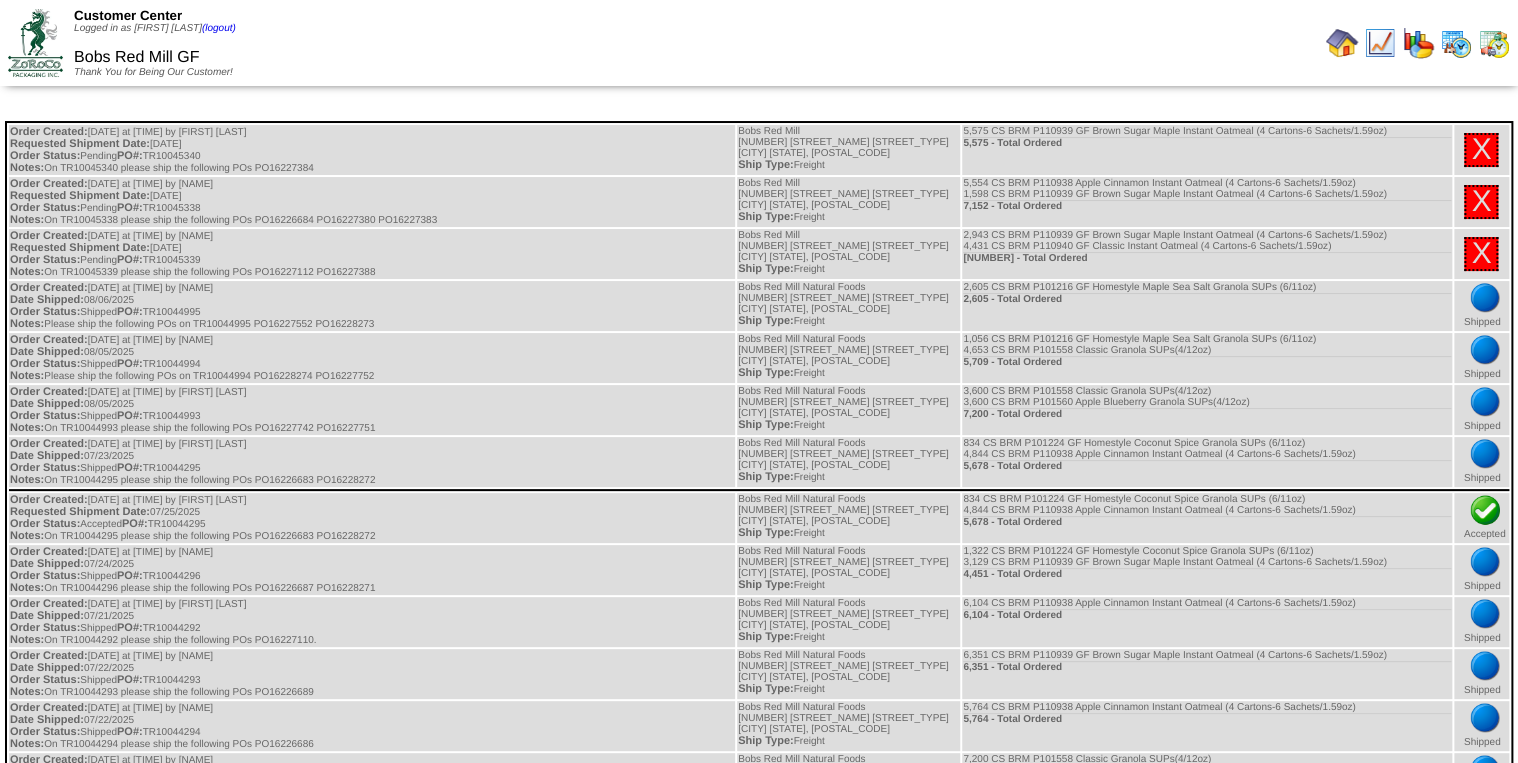 click at bounding box center [1342, 43] 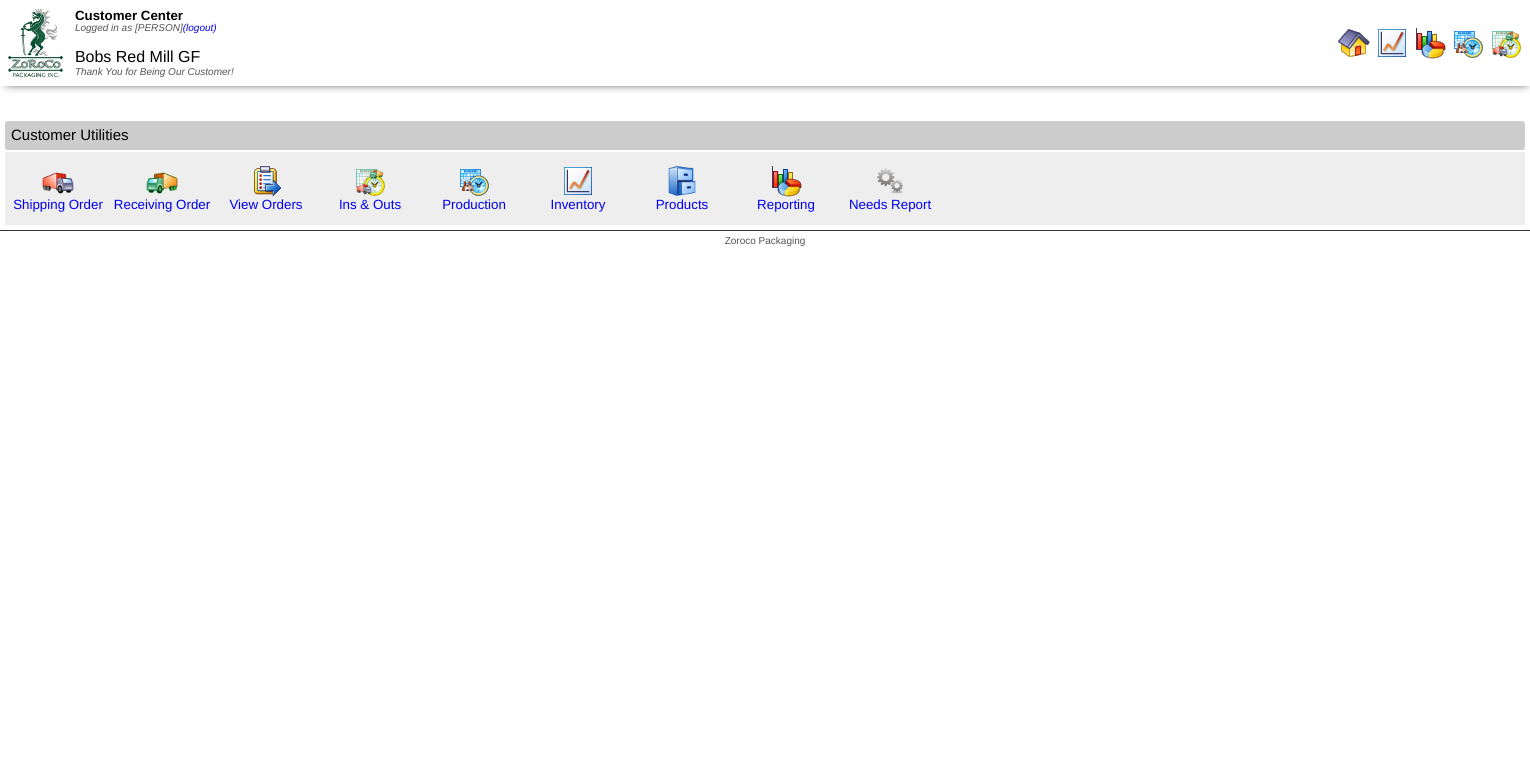 scroll, scrollTop: 0, scrollLeft: 0, axis: both 